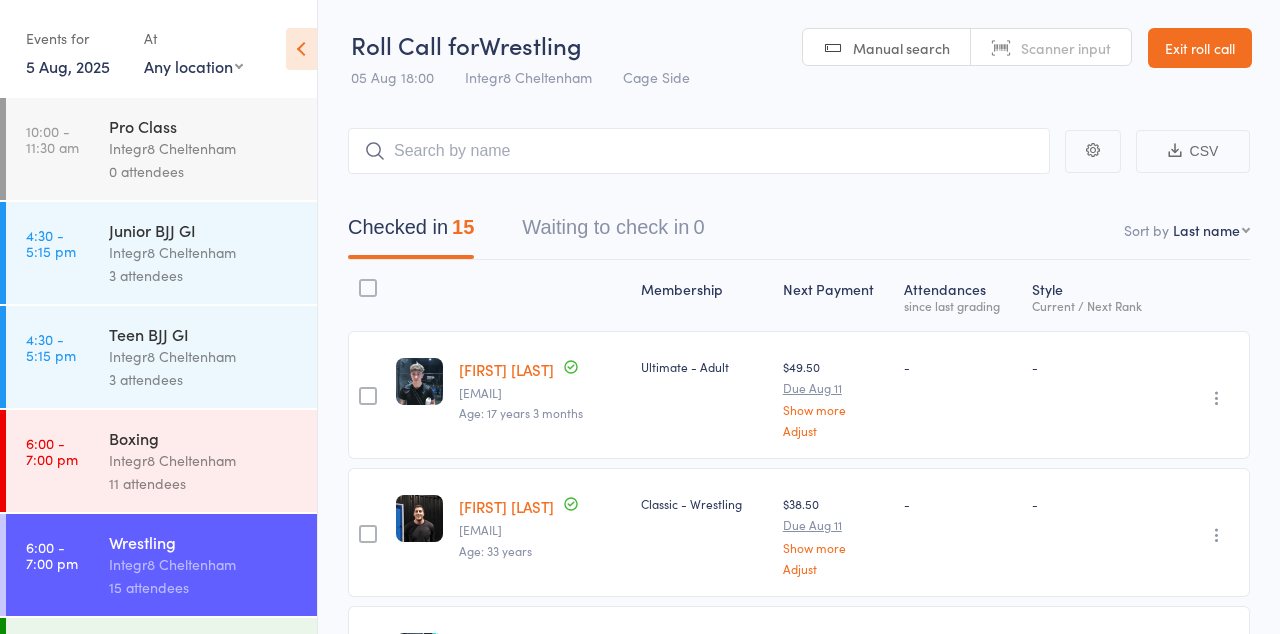 scroll, scrollTop: 1204, scrollLeft: 0, axis: vertical 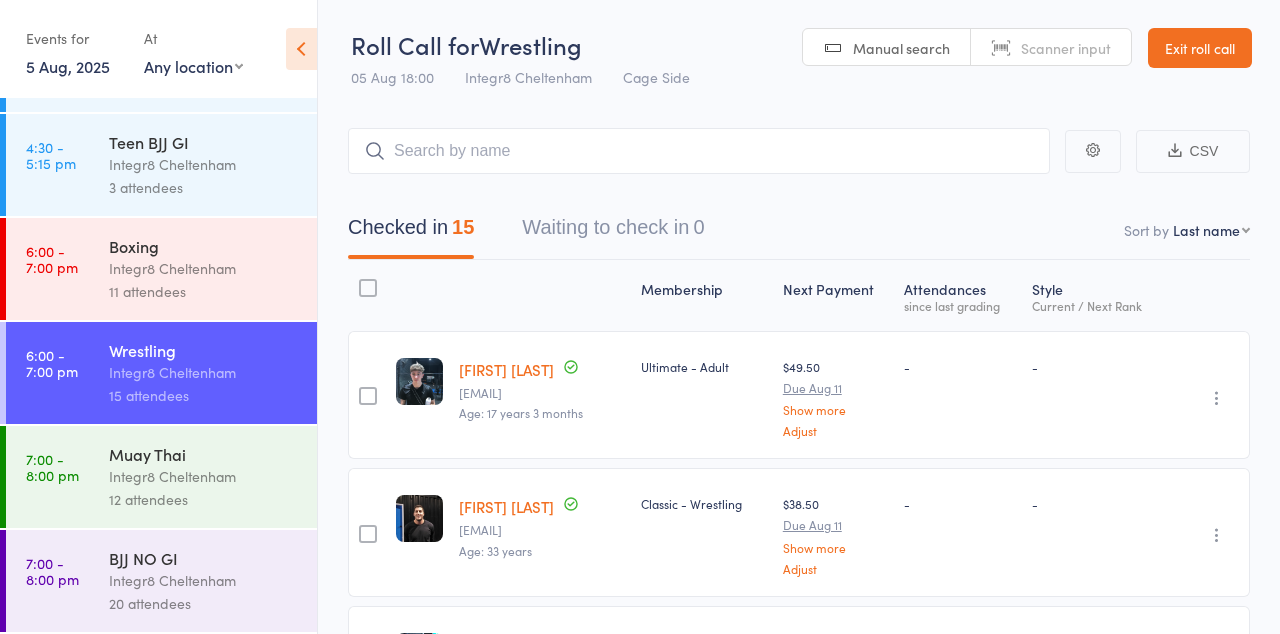 click on "7:00 - 8:00 pm Muay Thai Integr8 Cheltenham 12 attendees" at bounding box center [161, 477] 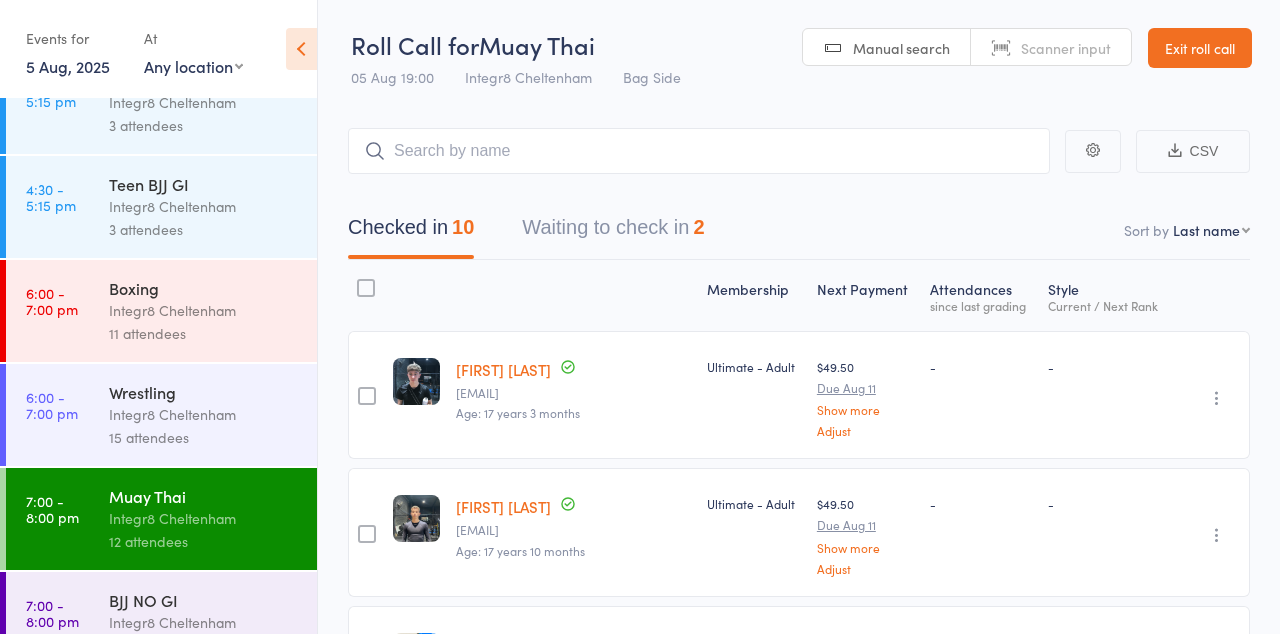 click on "Checked in  10 Waiting to check in  2" at bounding box center [799, 232] 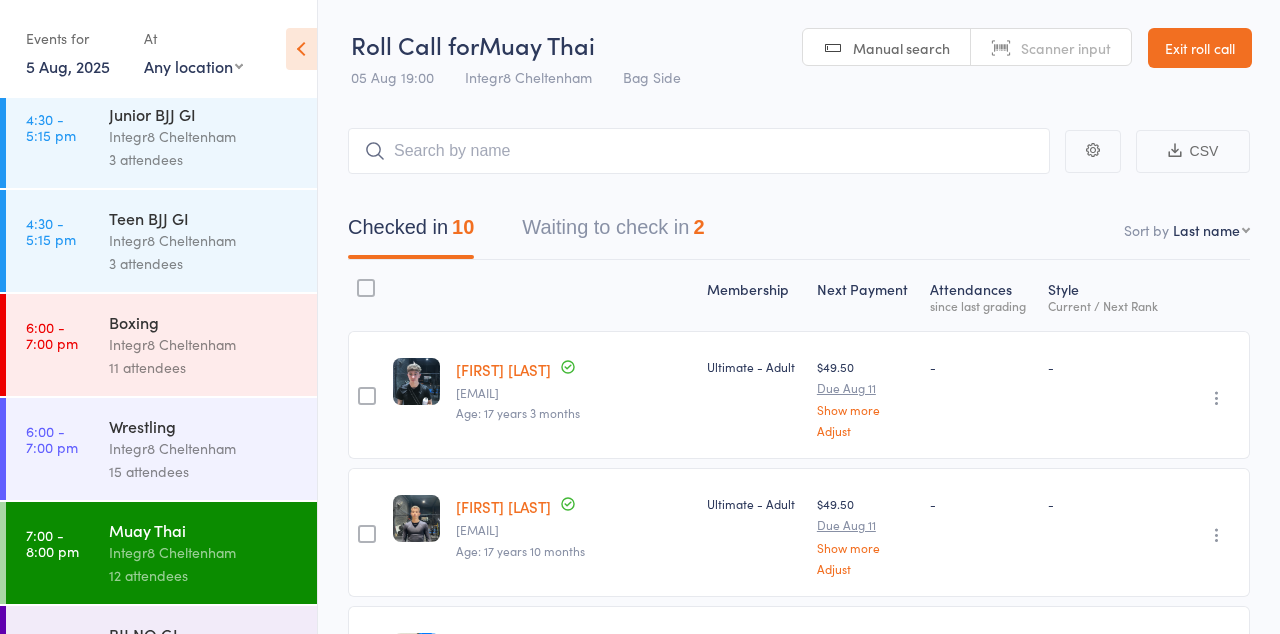 click on "Checked in  10 Waiting to check in  2" at bounding box center [799, 232] 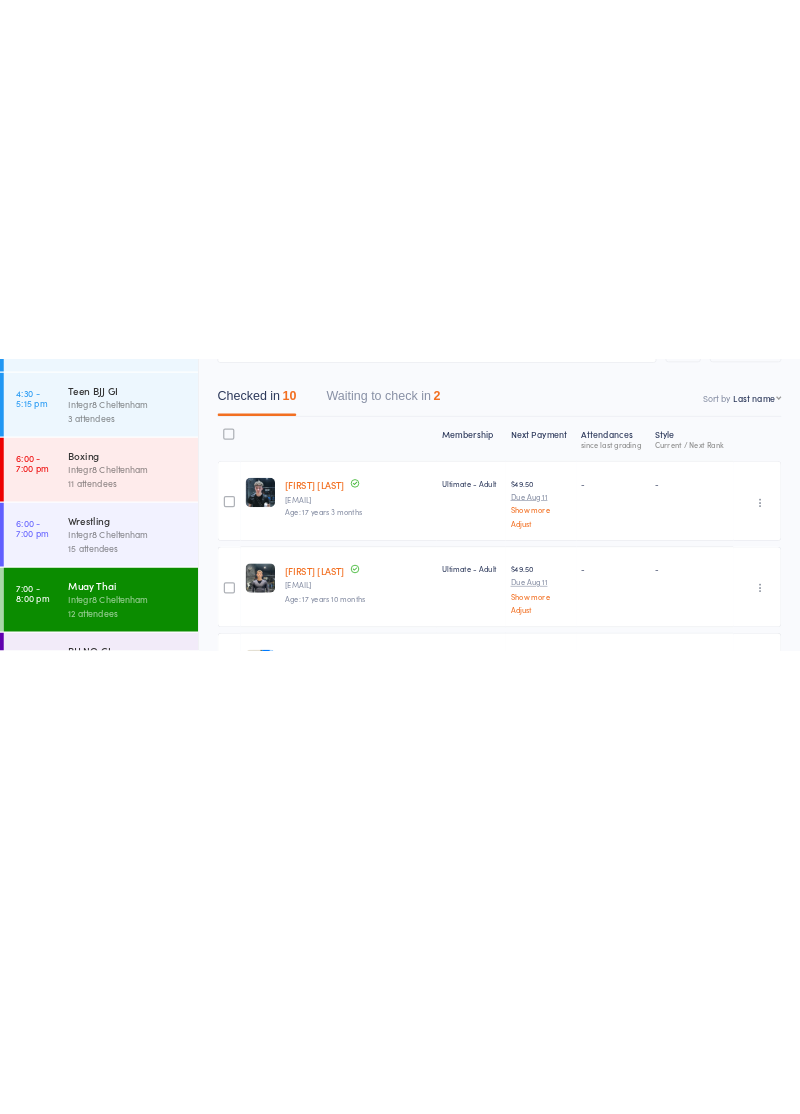 scroll, scrollTop: 168, scrollLeft: 0, axis: vertical 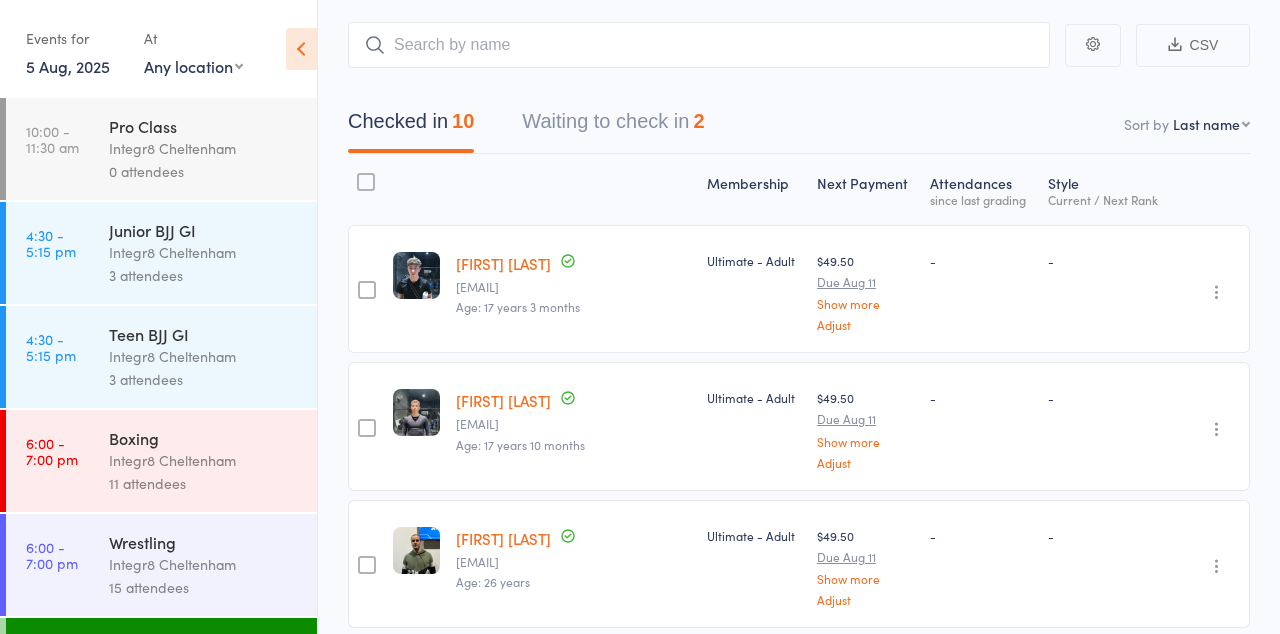 click on "Checked in  10 Waiting to check in  2" at bounding box center (799, 126) 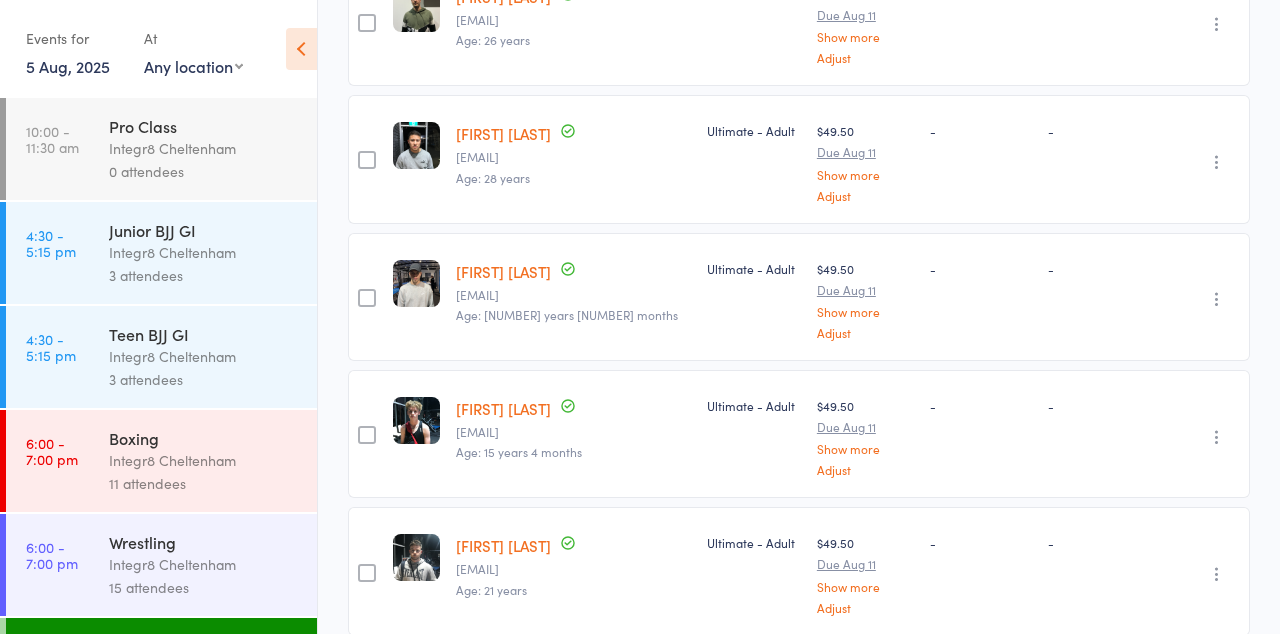 scroll, scrollTop: 642, scrollLeft: 0, axis: vertical 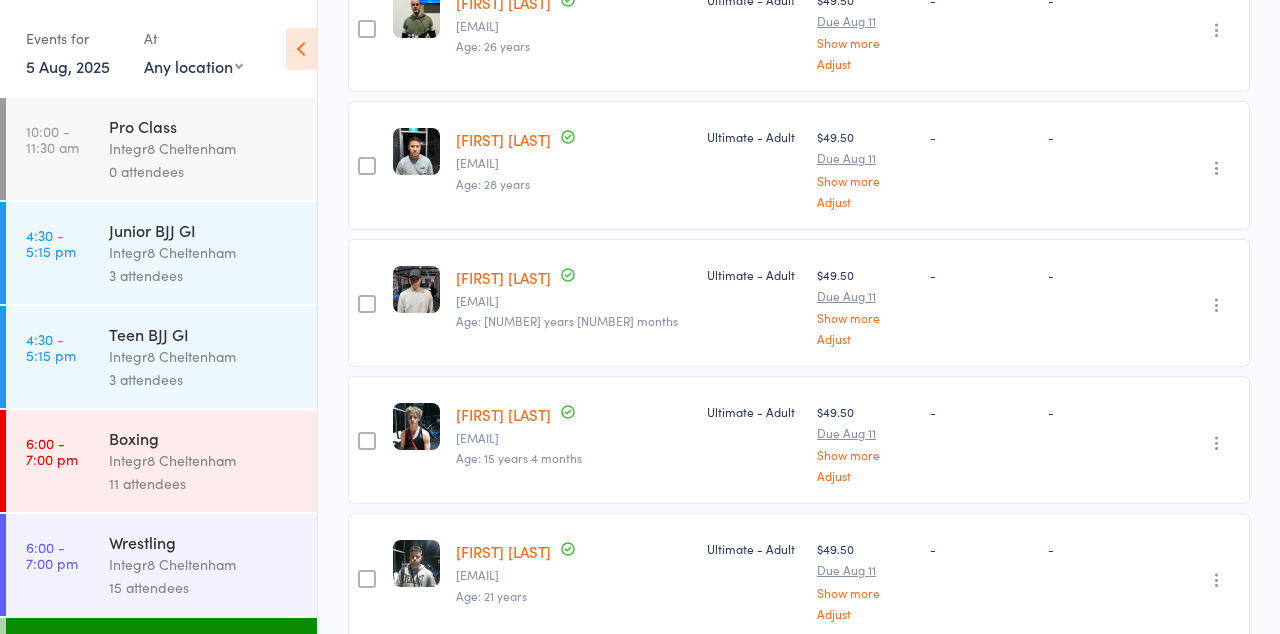 click at bounding box center (1217, 168) 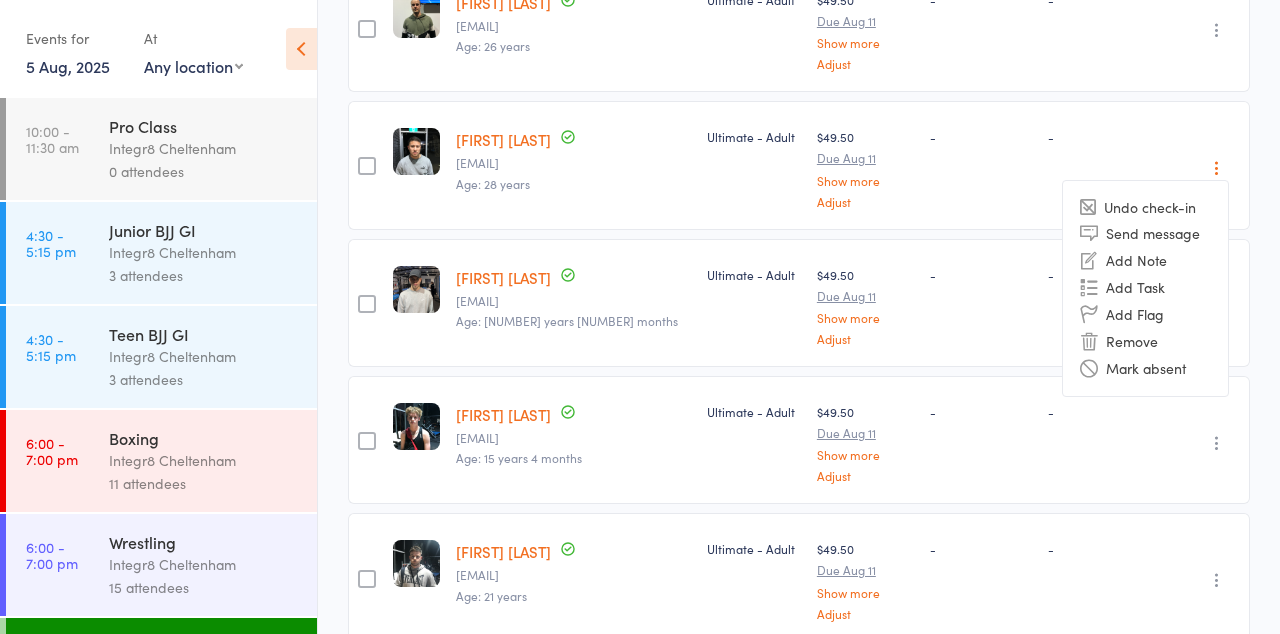 click on "Remove" at bounding box center [1145, 341] 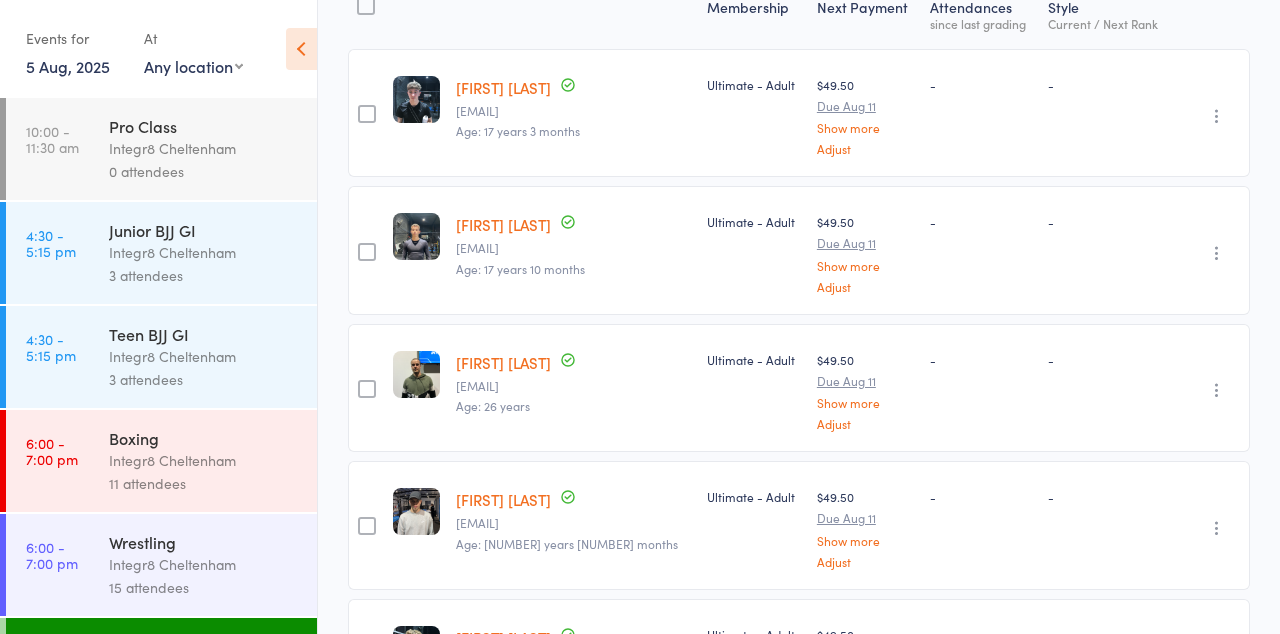 scroll, scrollTop: 250, scrollLeft: 0, axis: vertical 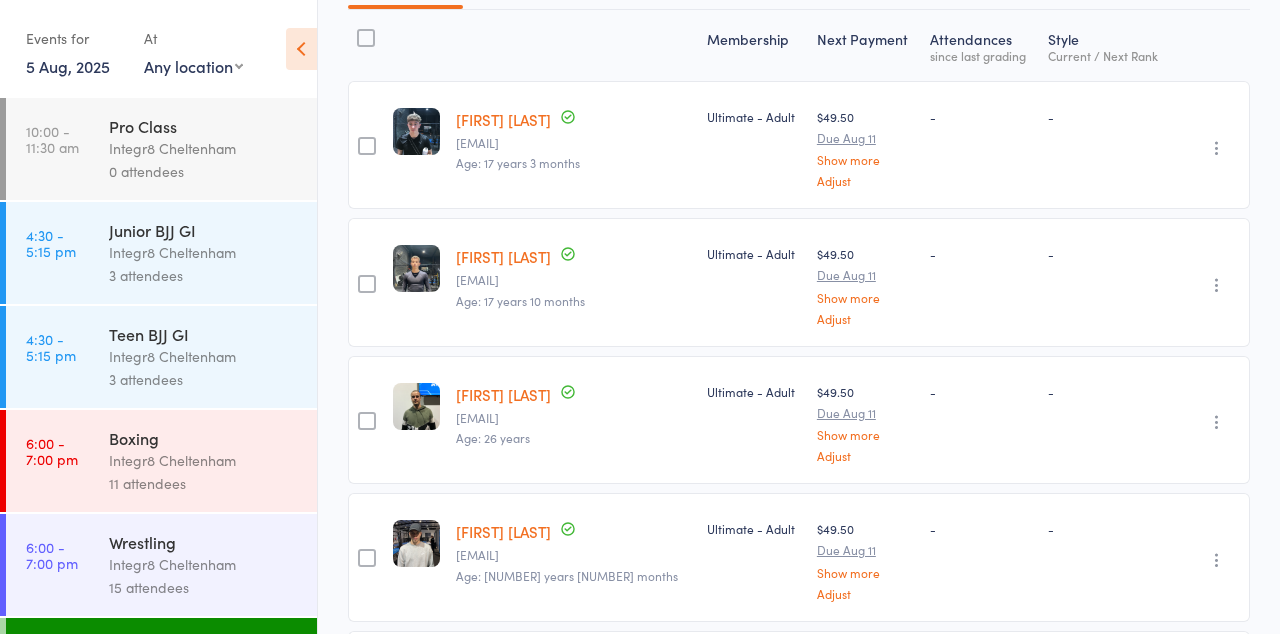 click at bounding box center (1217, 422) 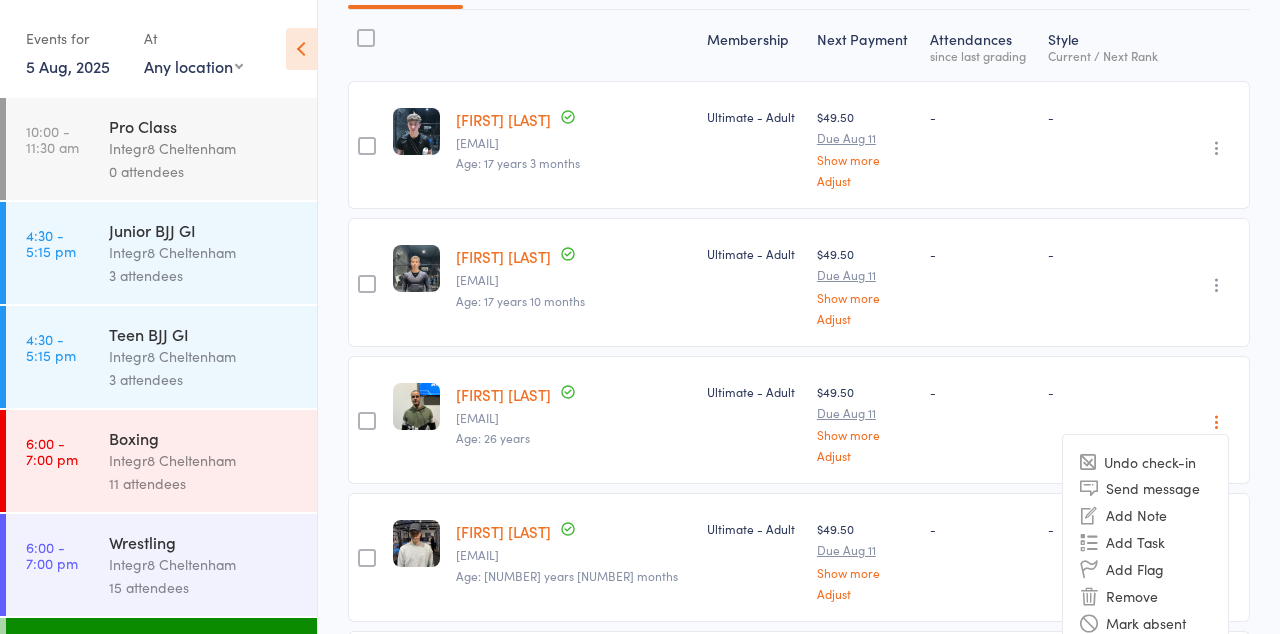 click on "Remove" at bounding box center [1145, 595] 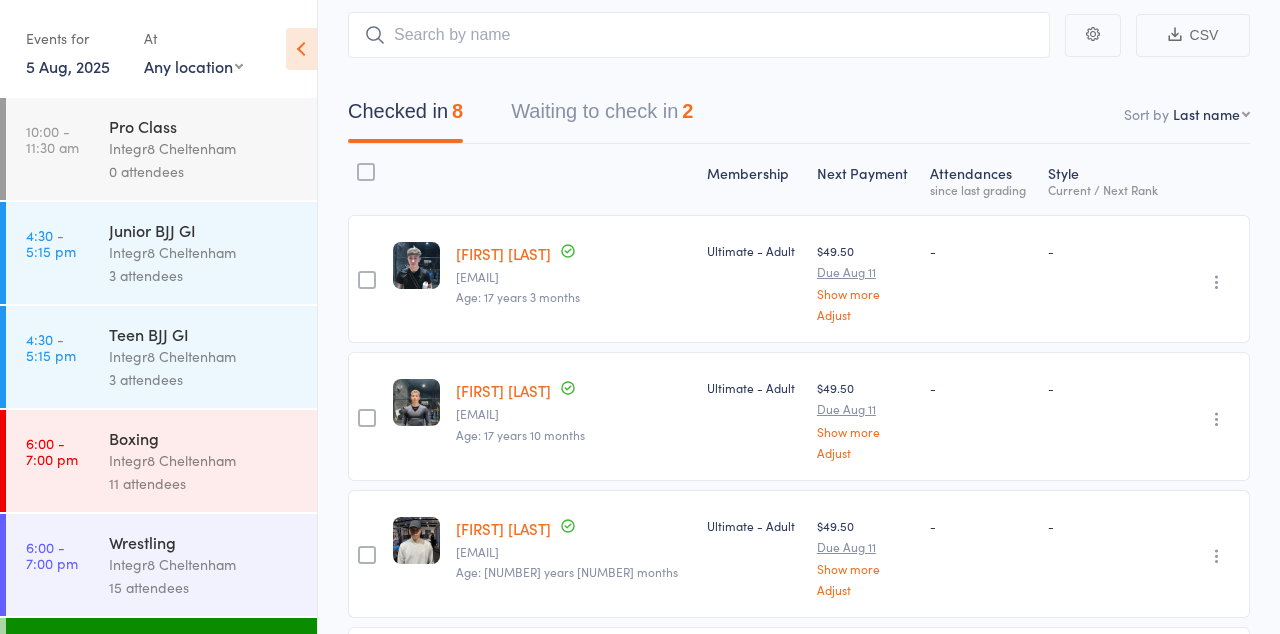 scroll, scrollTop: 0, scrollLeft: 0, axis: both 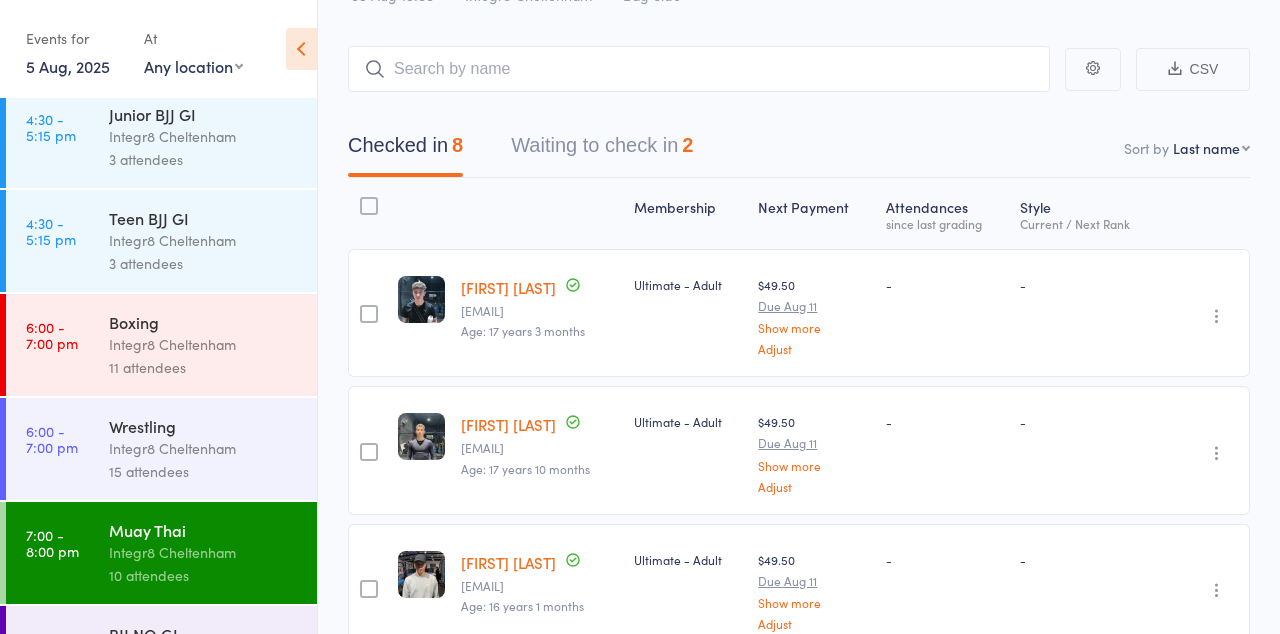 click on "7:00 - 8:00 pm BJJ NO GI Integr8 Cheltenham 20 attendees" at bounding box center [161, 657] 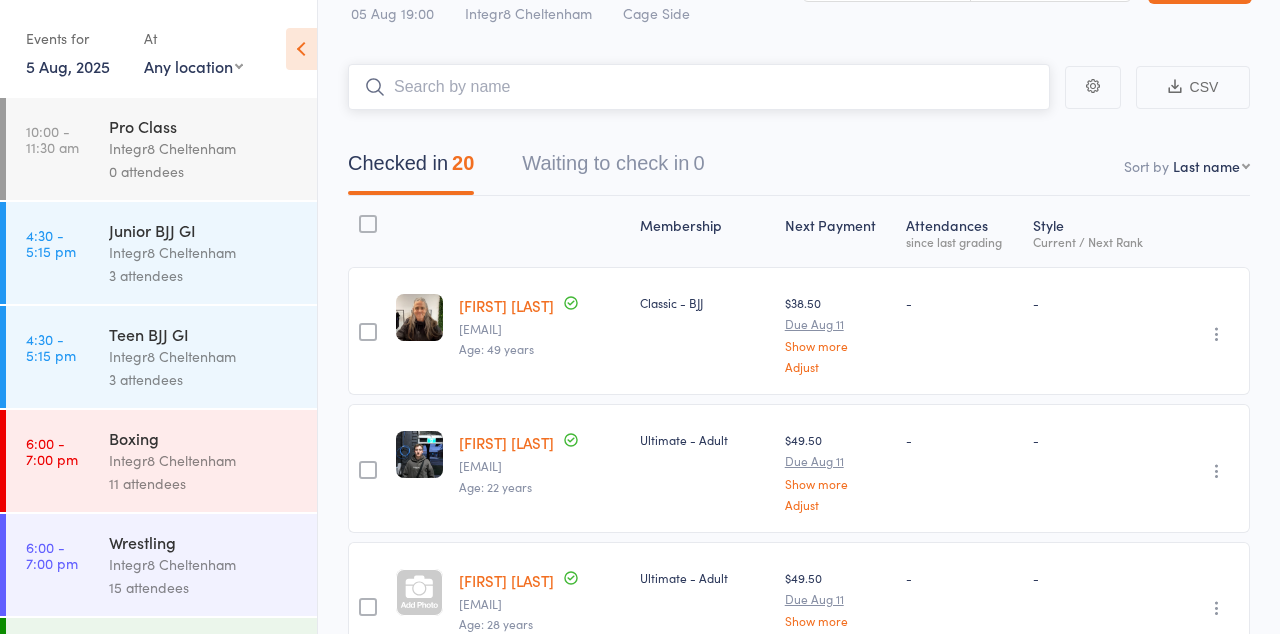 scroll, scrollTop: 0, scrollLeft: 0, axis: both 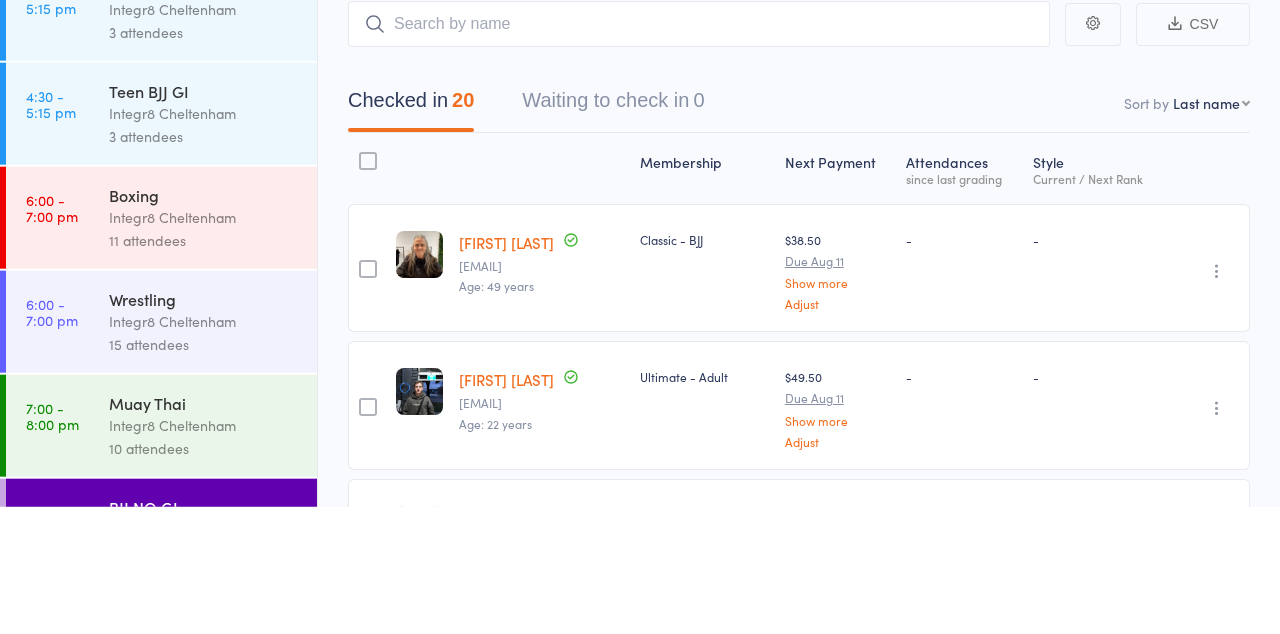 click on "15 attendees" at bounding box center [204, 471] 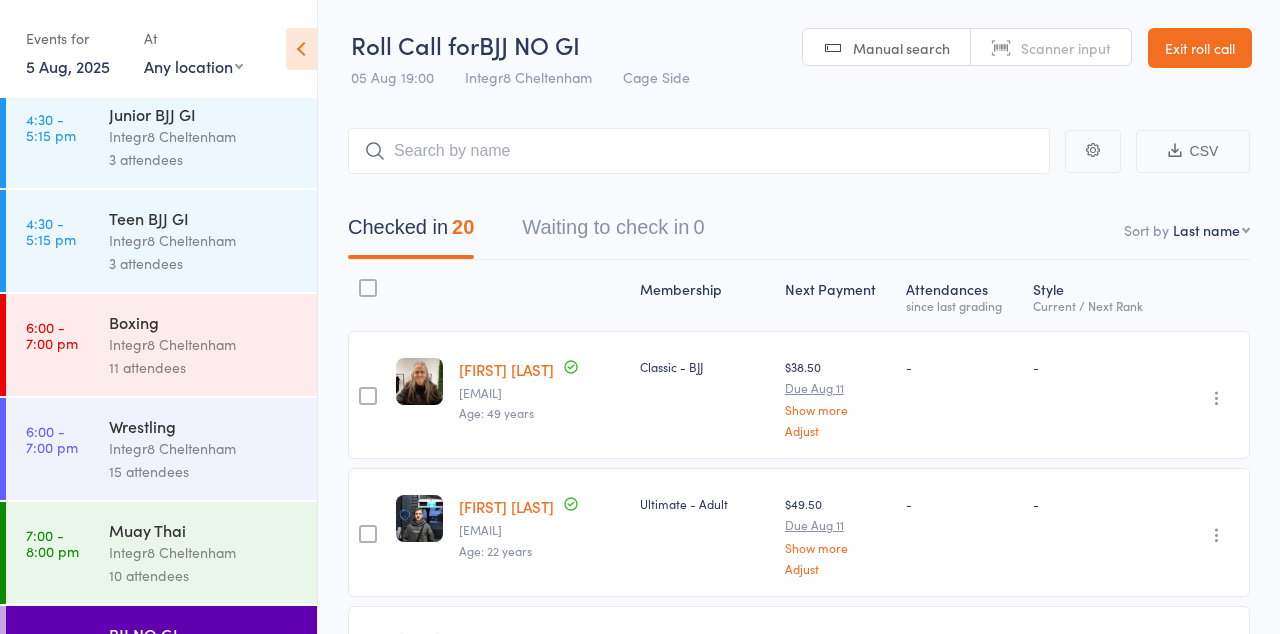 click on "10 attendees" at bounding box center [204, 575] 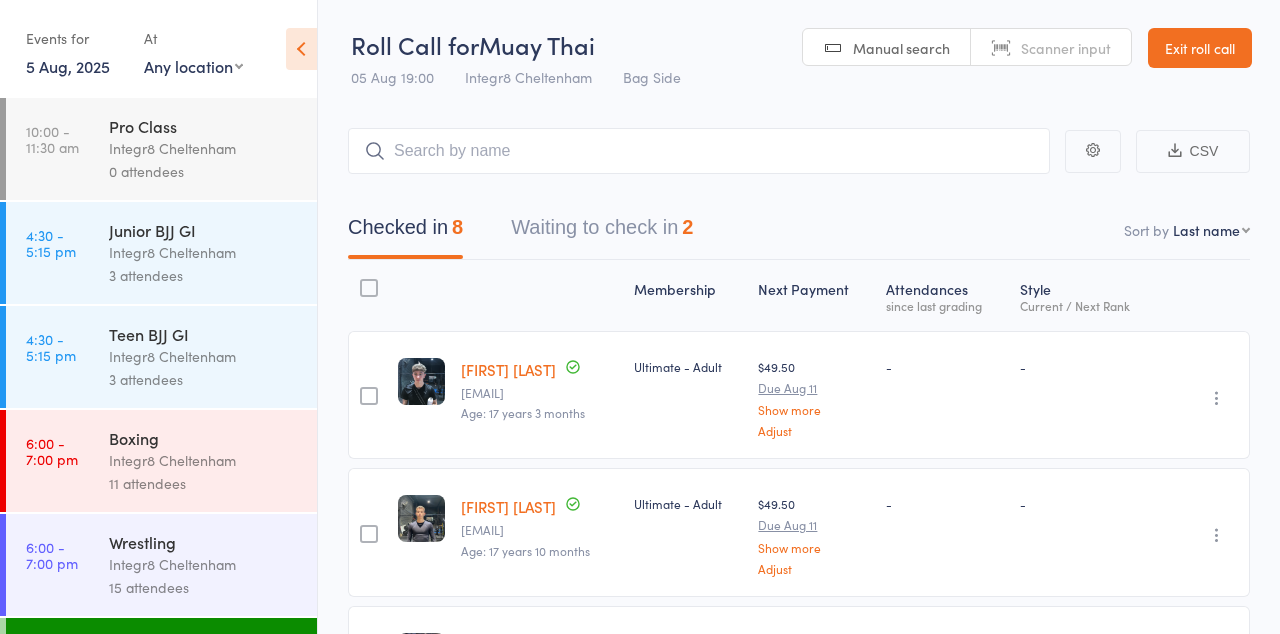 click on "Roll Call for  Muay Thai 05 Aug 19:00  Integr8 Cheltenham  Bag Side  Manual search Scanner input Exit roll call" at bounding box center (799, 49) 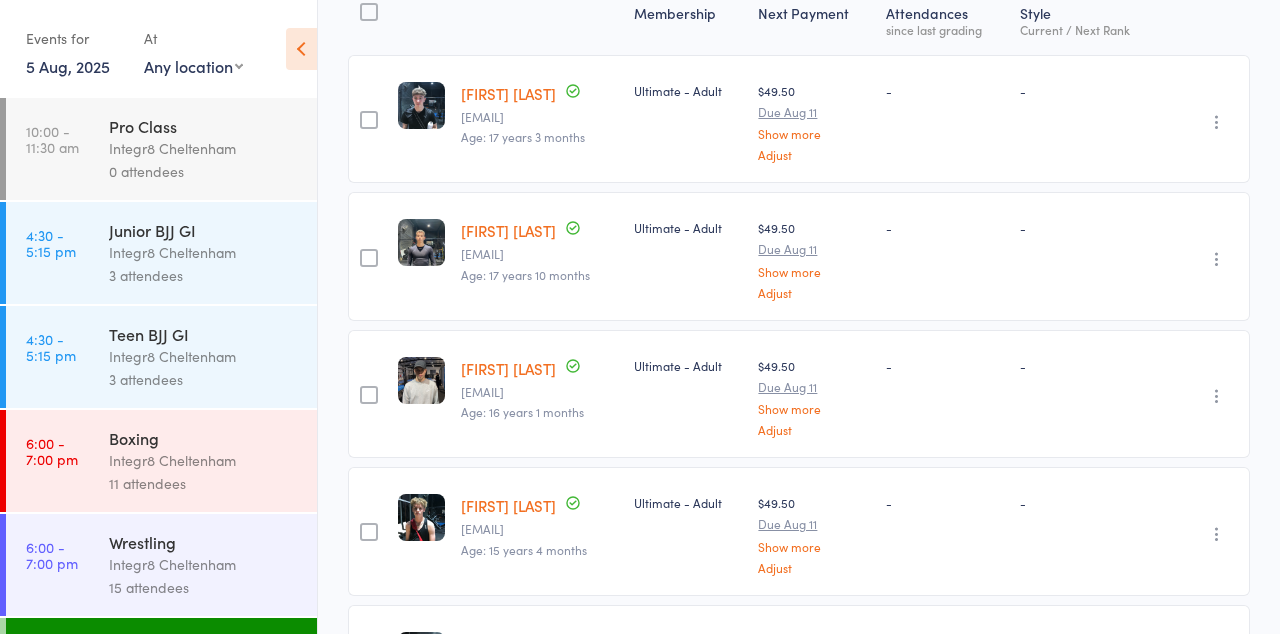 scroll, scrollTop: 0, scrollLeft: 0, axis: both 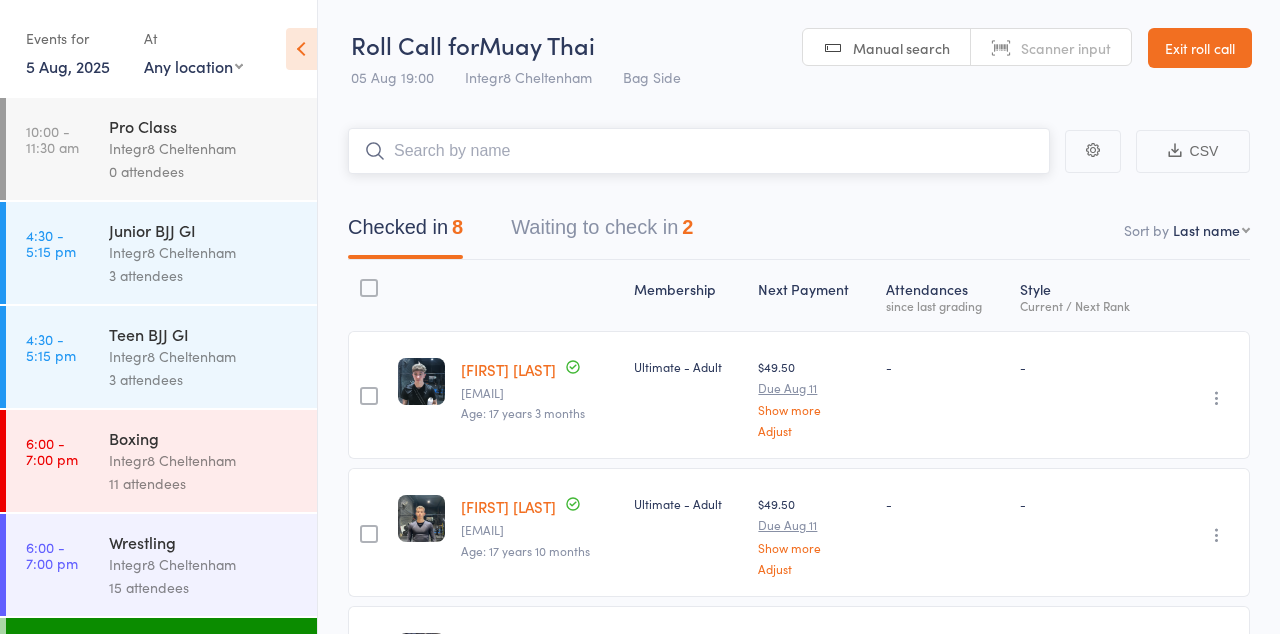 click at bounding box center (699, 151) 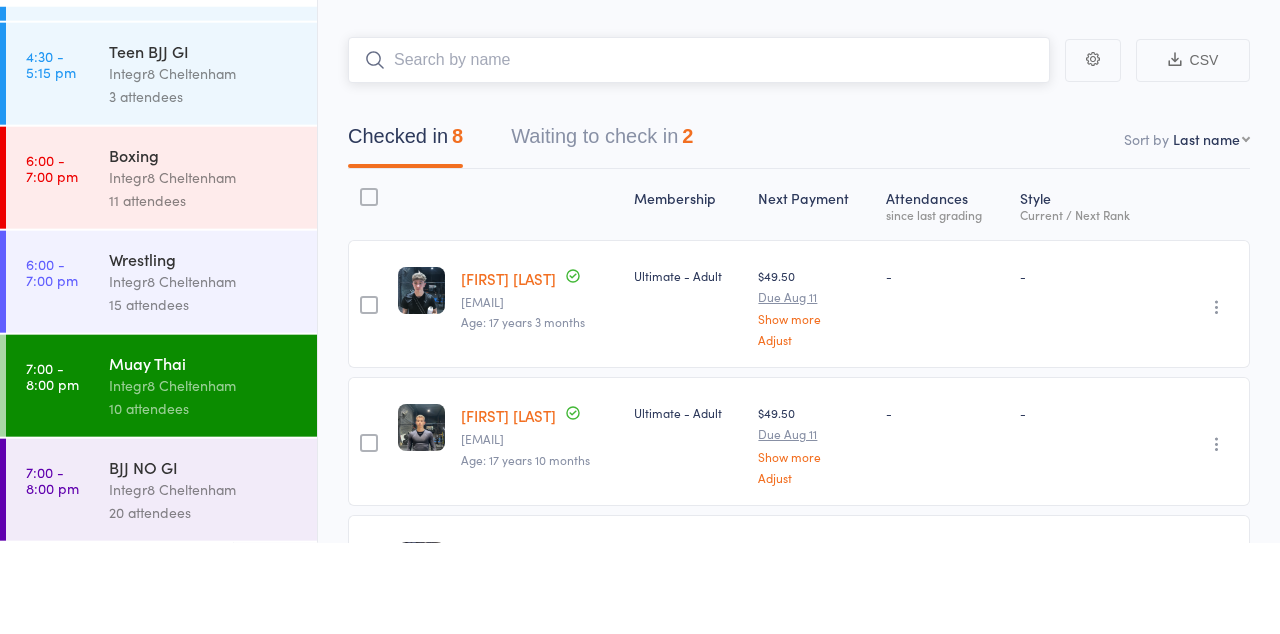 scroll, scrollTop: 116, scrollLeft: 0, axis: vertical 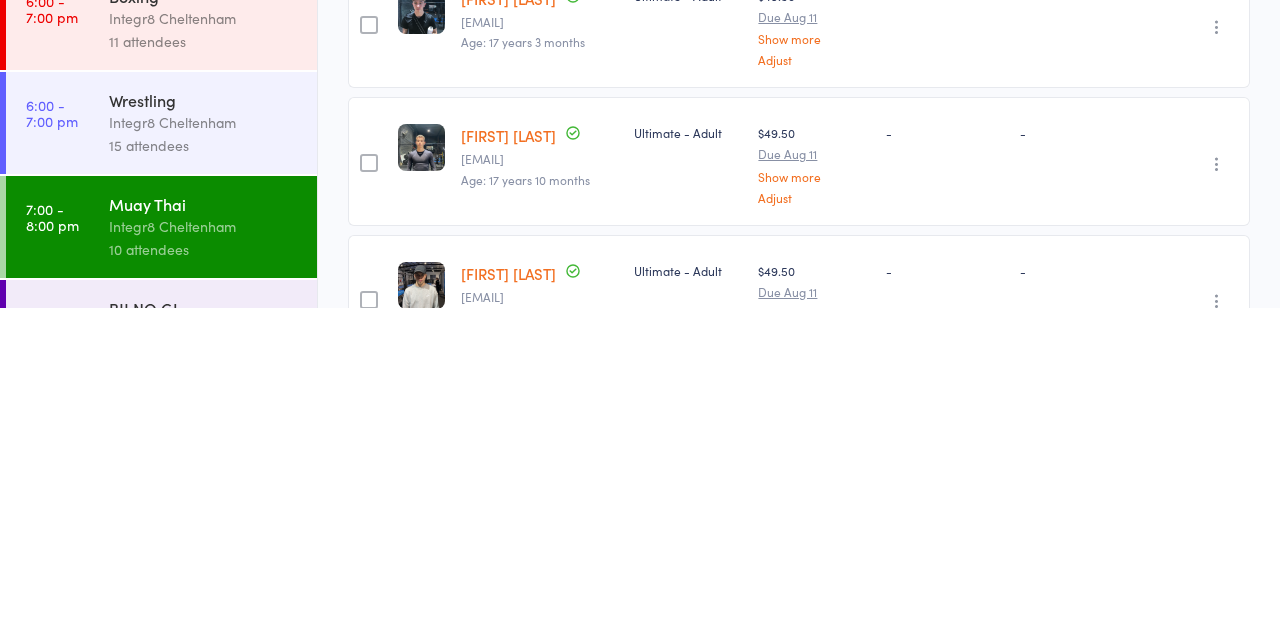 click on "Integr8 Cheltenham" at bounding box center (204, 656) 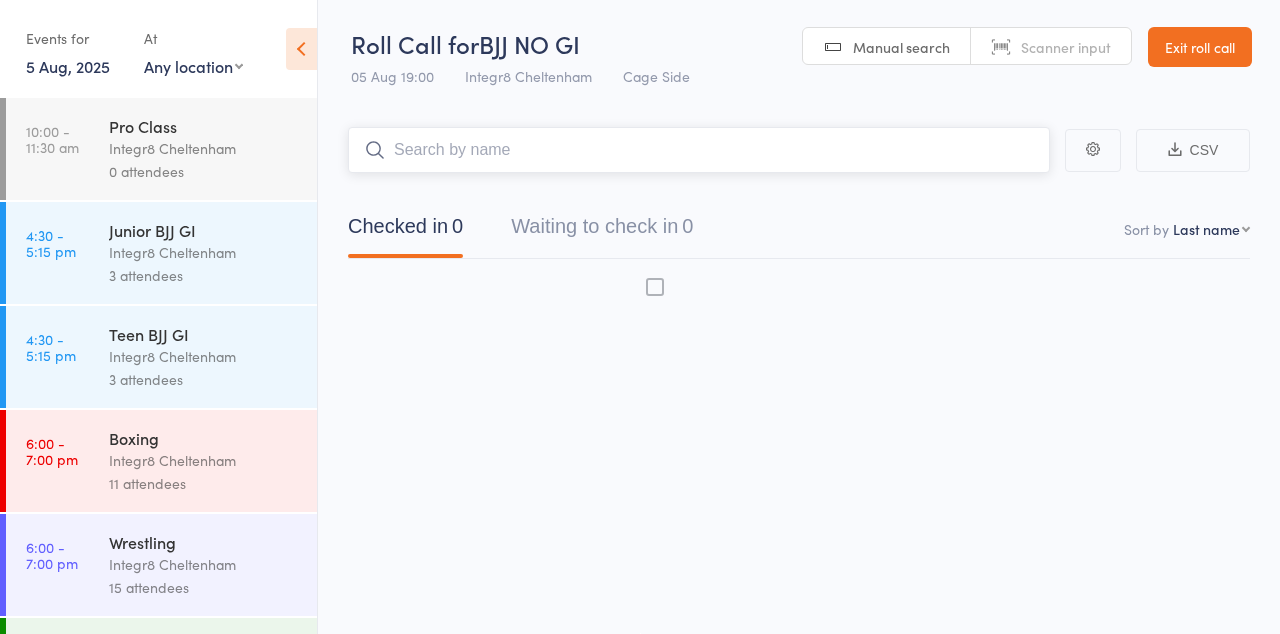 scroll, scrollTop: 0, scrollLeft: 0, axis: both 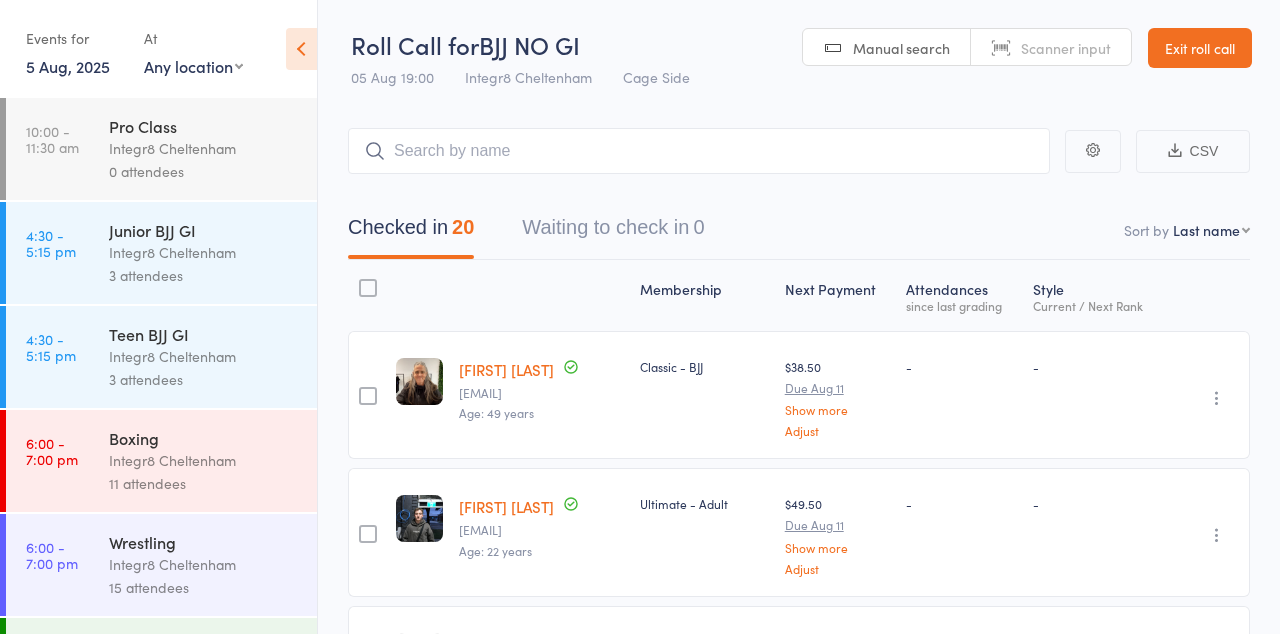 click on "Roll Call for  BJJ NO GI 05 Aug 19:00  Integr8 Cheltenham  Cage Side  Manual search Scanner input Exit roll call" at bounding box center (799, 49) 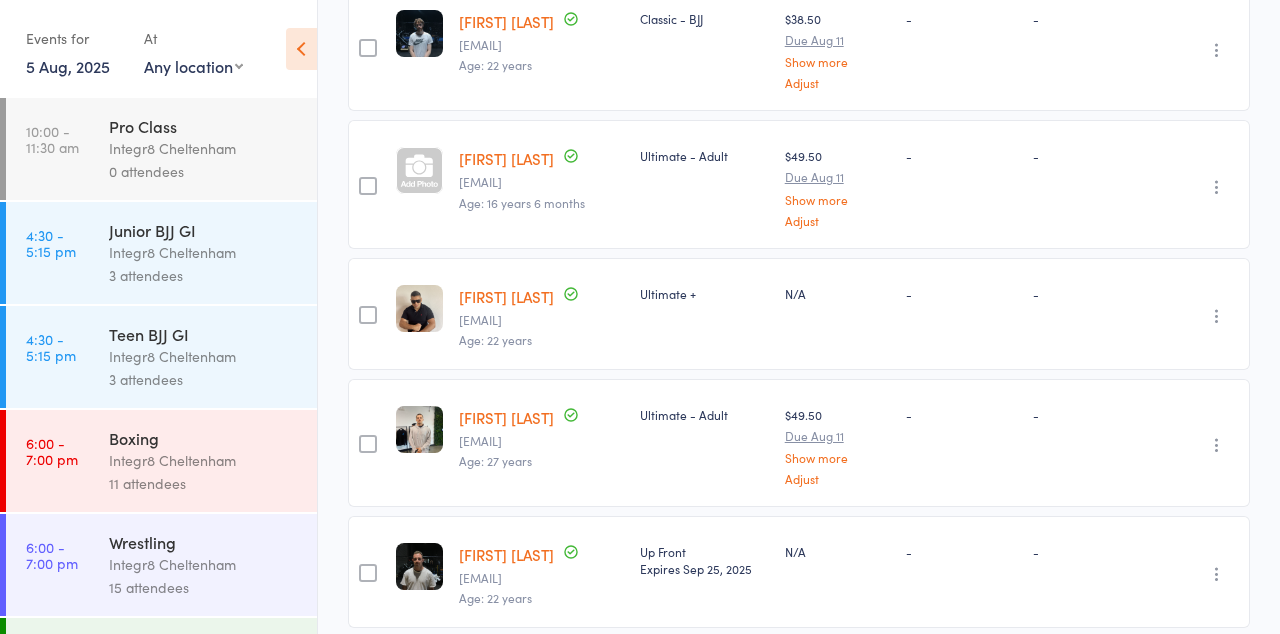 scroll, scrollTop: 1980, scrollLeft: 0, axis: vertical 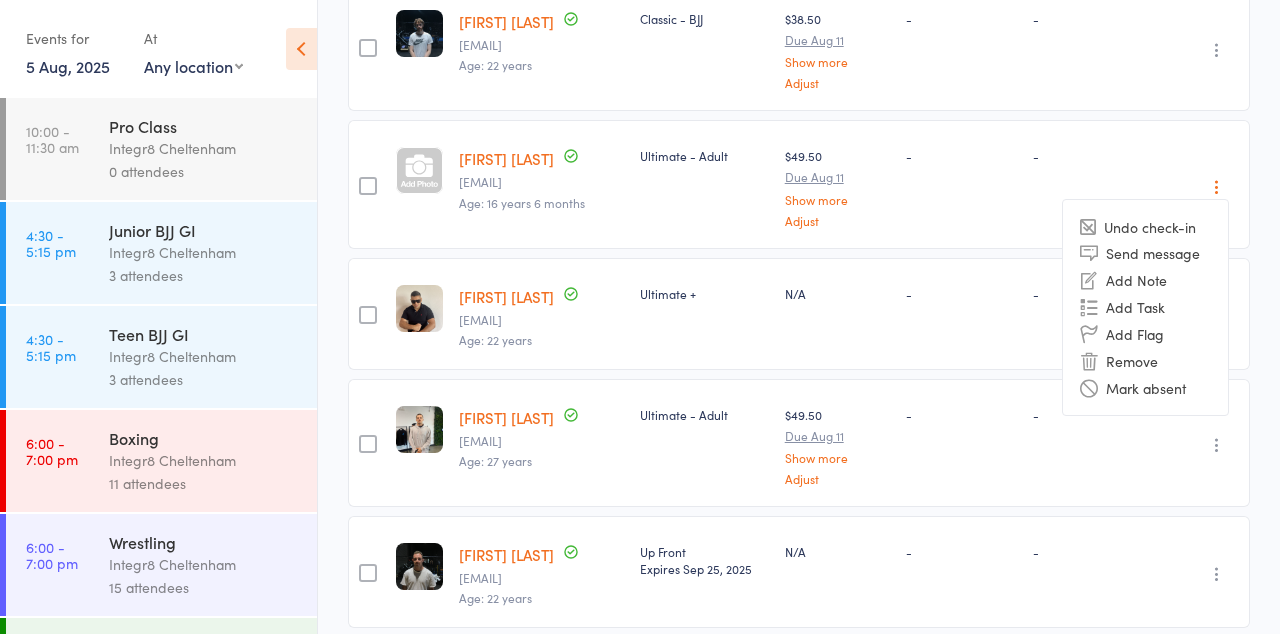 click on "Remove" at bounding box center [1145, 360] 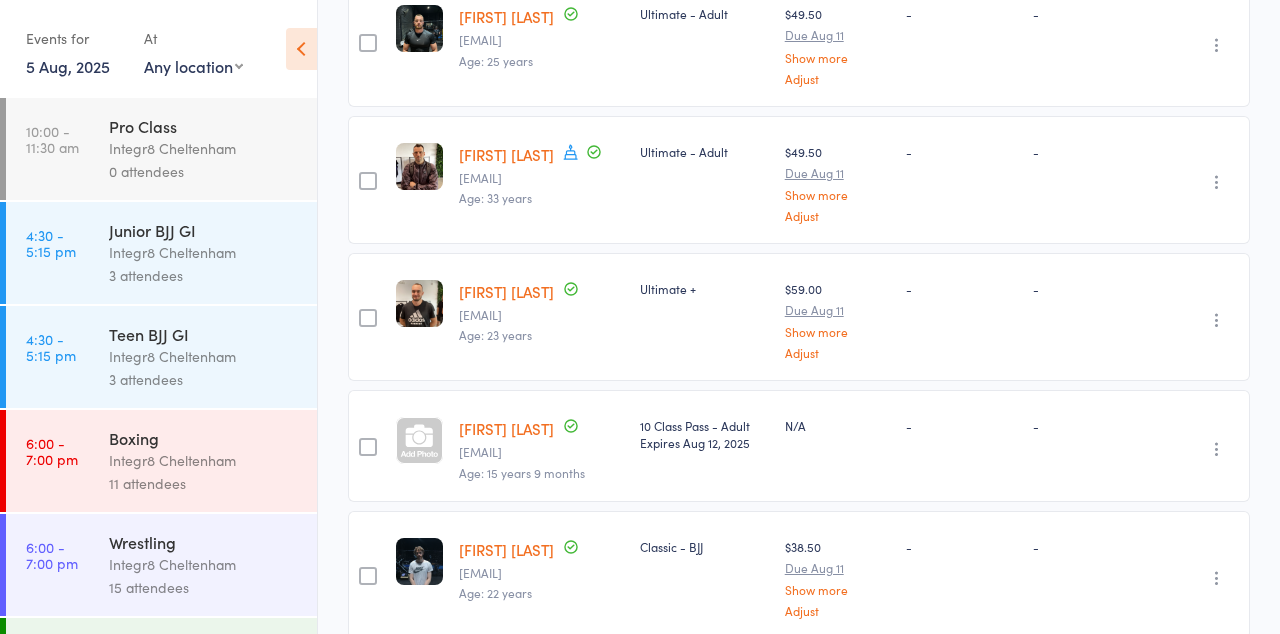 scroll, scrollTop: 1451, scrollLeft: 0, axis: vertical 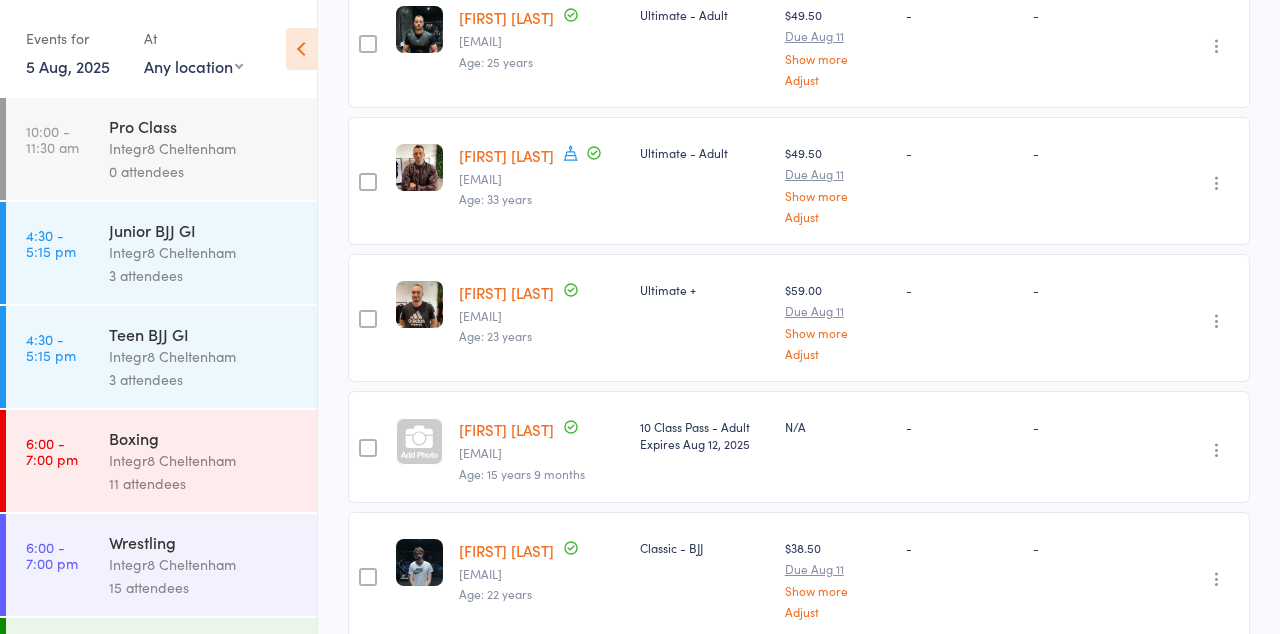 click at bounding box center [1217, 450] 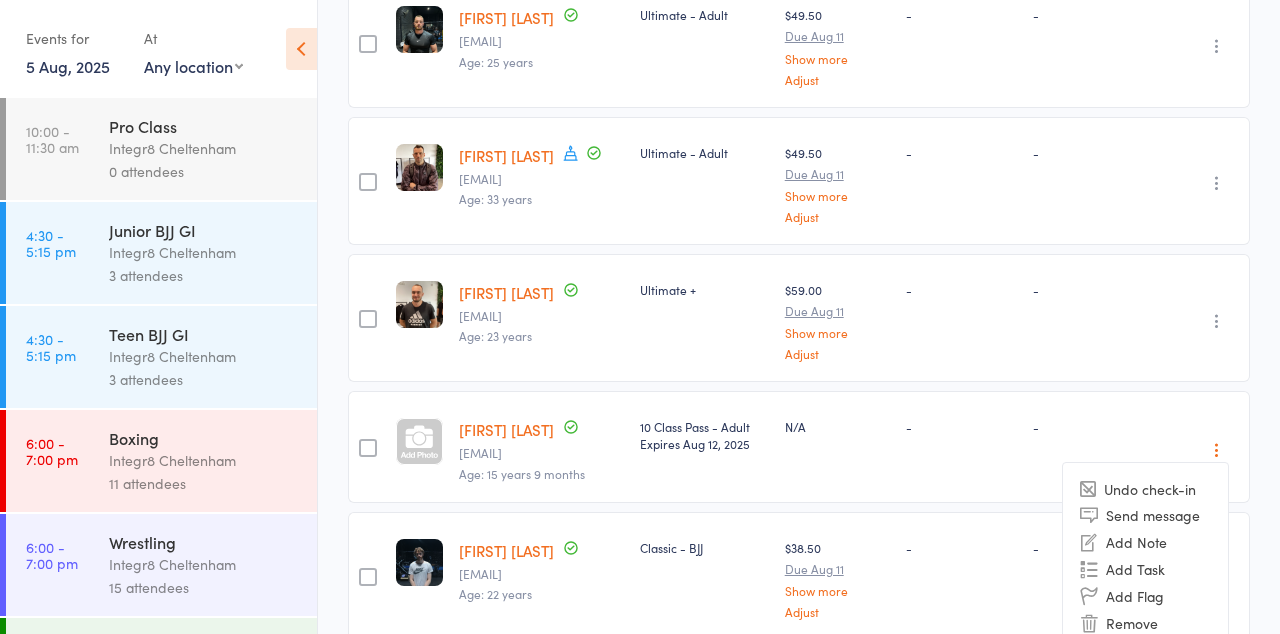click on "Remove" at bounding box center (1145, 623) 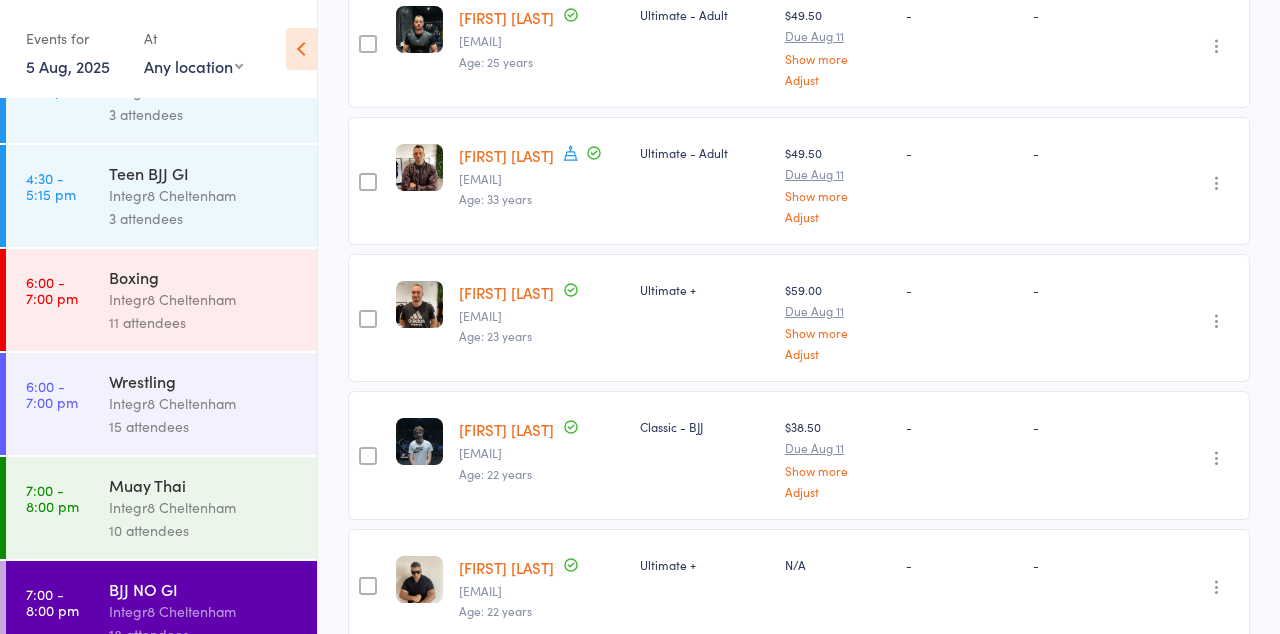 scroll, scrollTop: 210, scrollLeft: 0, axis: vertical 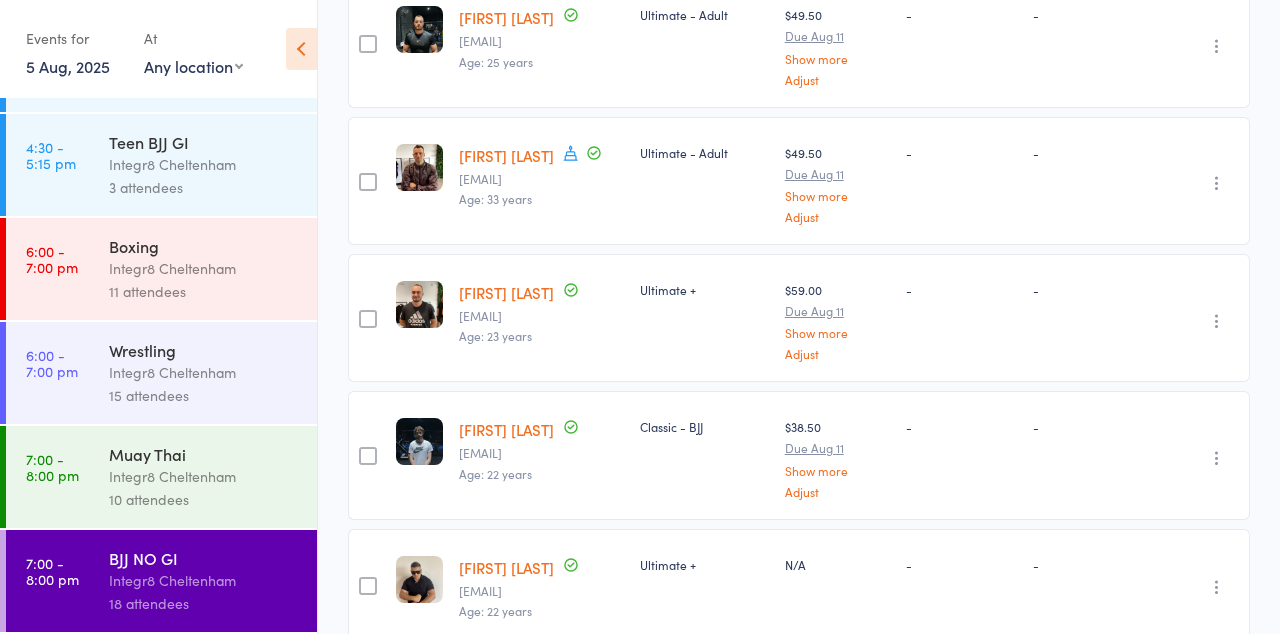 click on "Integr8 Cheltenham" at bounding box center [204, 476] 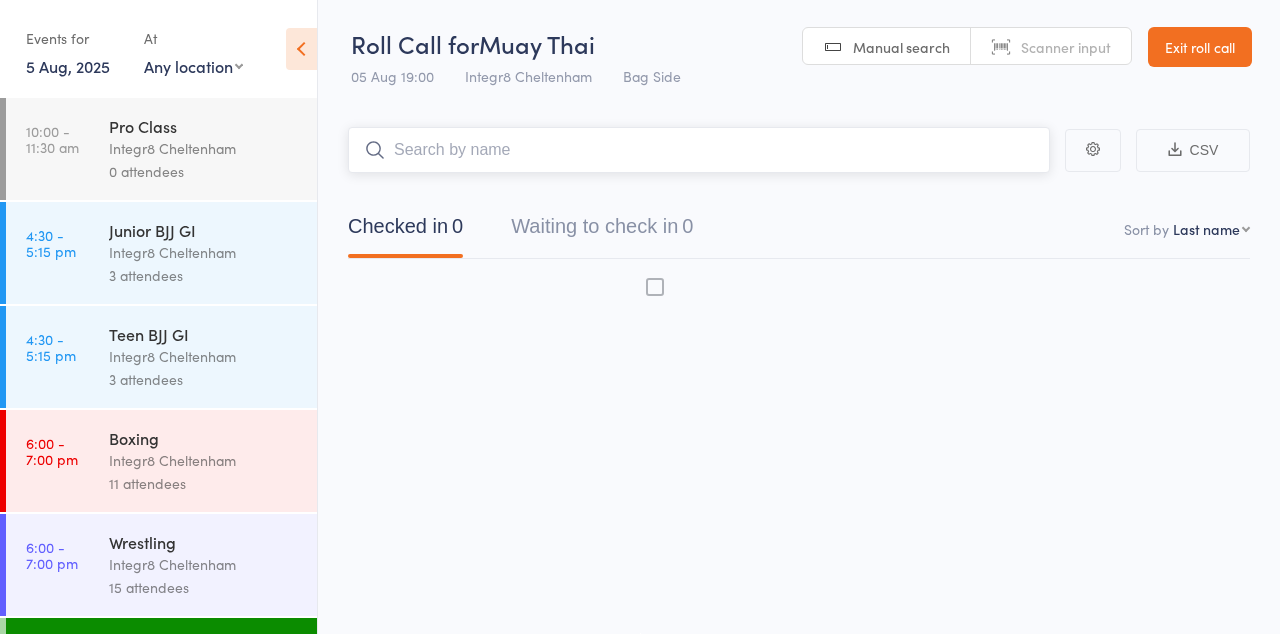 scroll, scrollTop: 0, scrollLeft: 0, axis: both 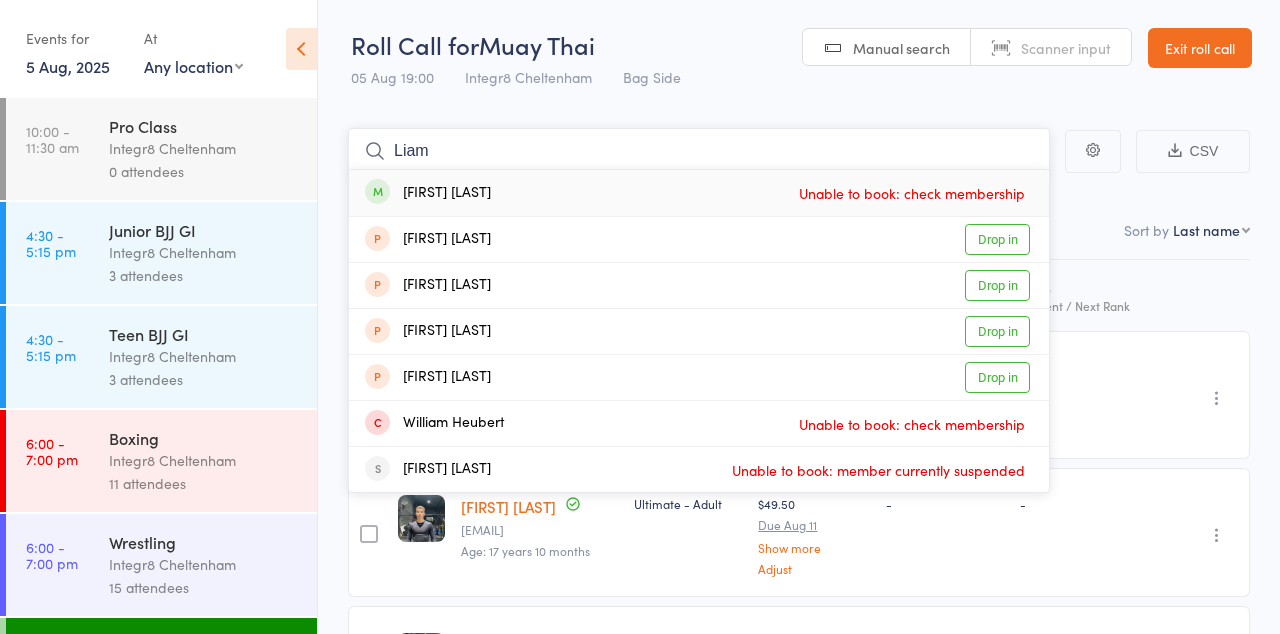 type on "Liam" 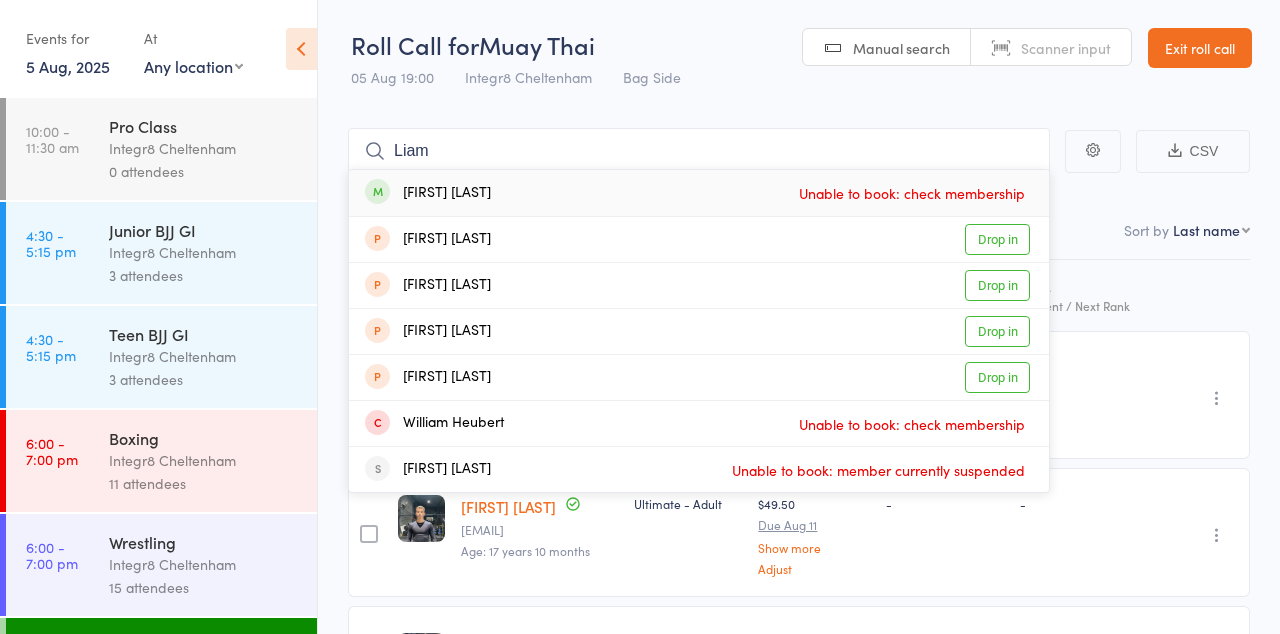 click on "Unable to book: check membership" at bounding box center [912, 193] 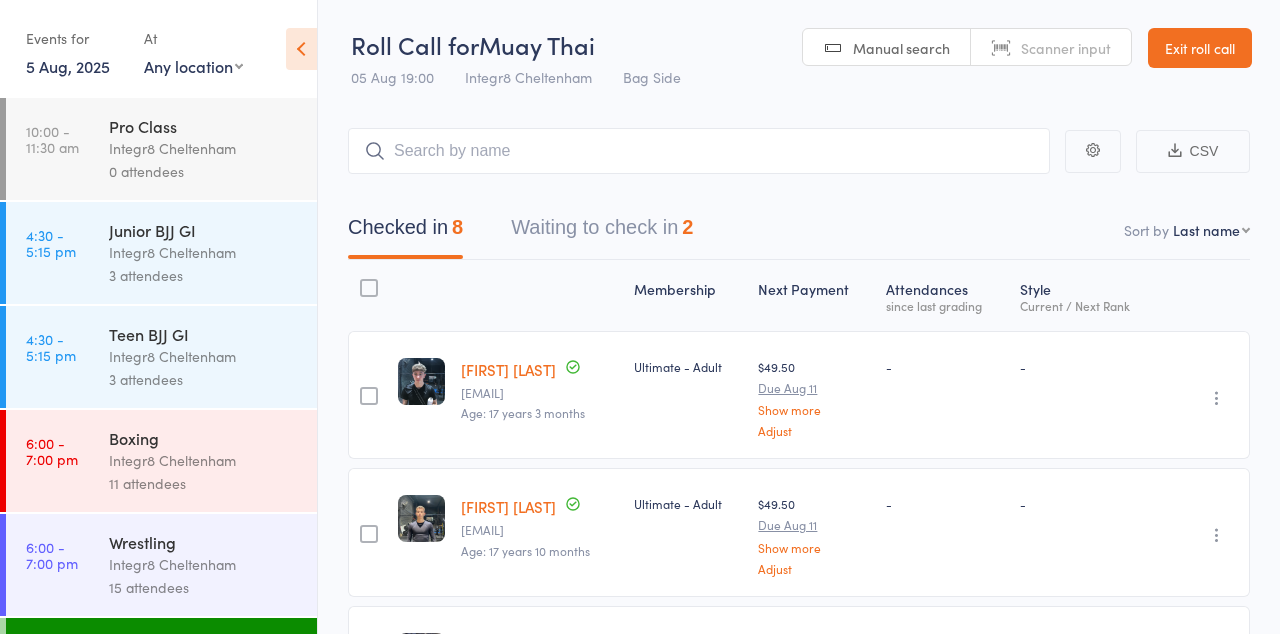 click on "Roll Call for  Muay Thai 05 Aug 19:00  Integr8 Cheltenham  Bag Side  Manual search Scanner input Exit roll call" at bounding box center [799, 49] 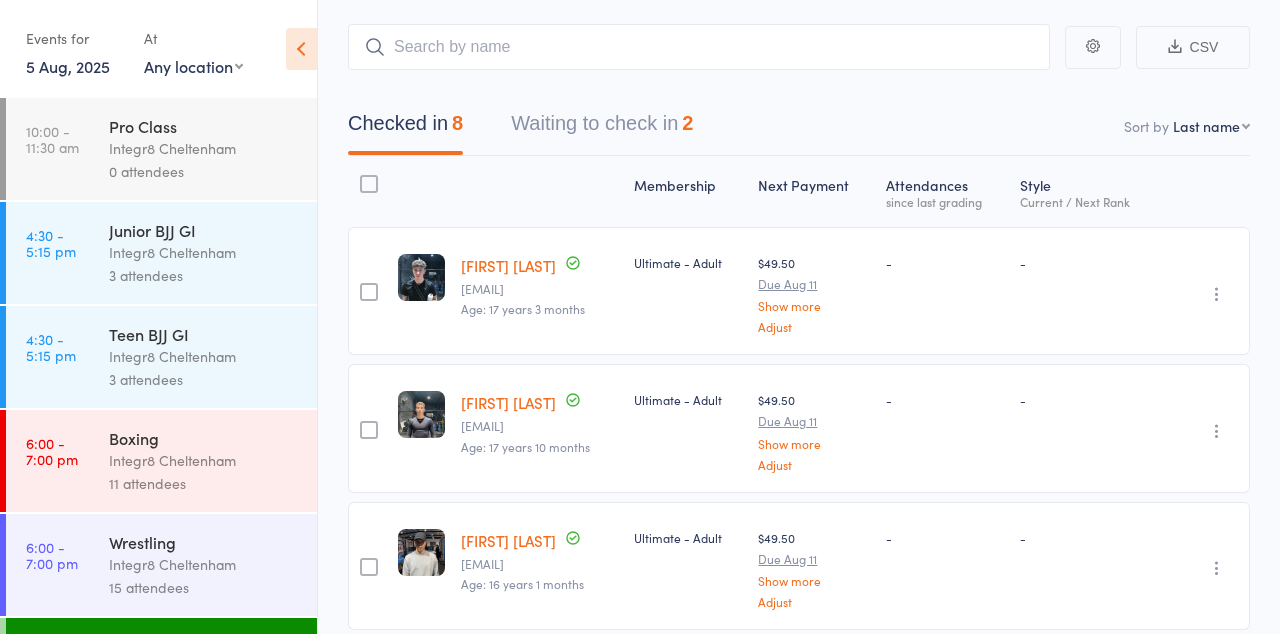 scroll, scrollTop: 0, scrollLeft: 0, axis: both 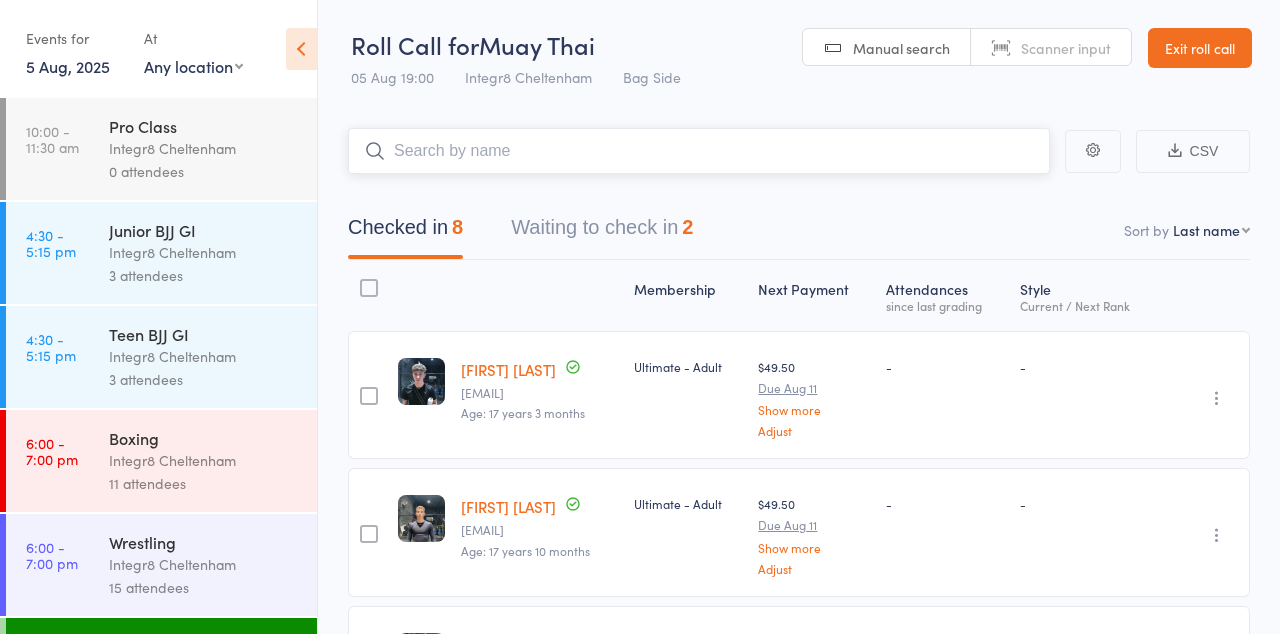 click at bounding box center [699, 151] 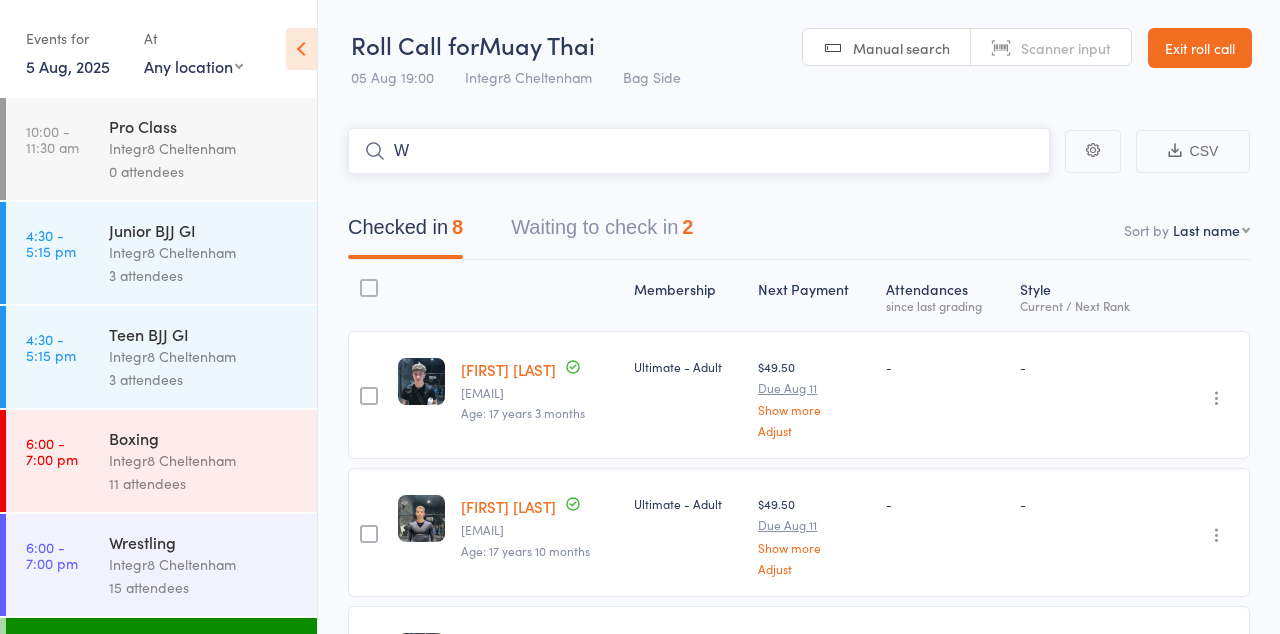 type 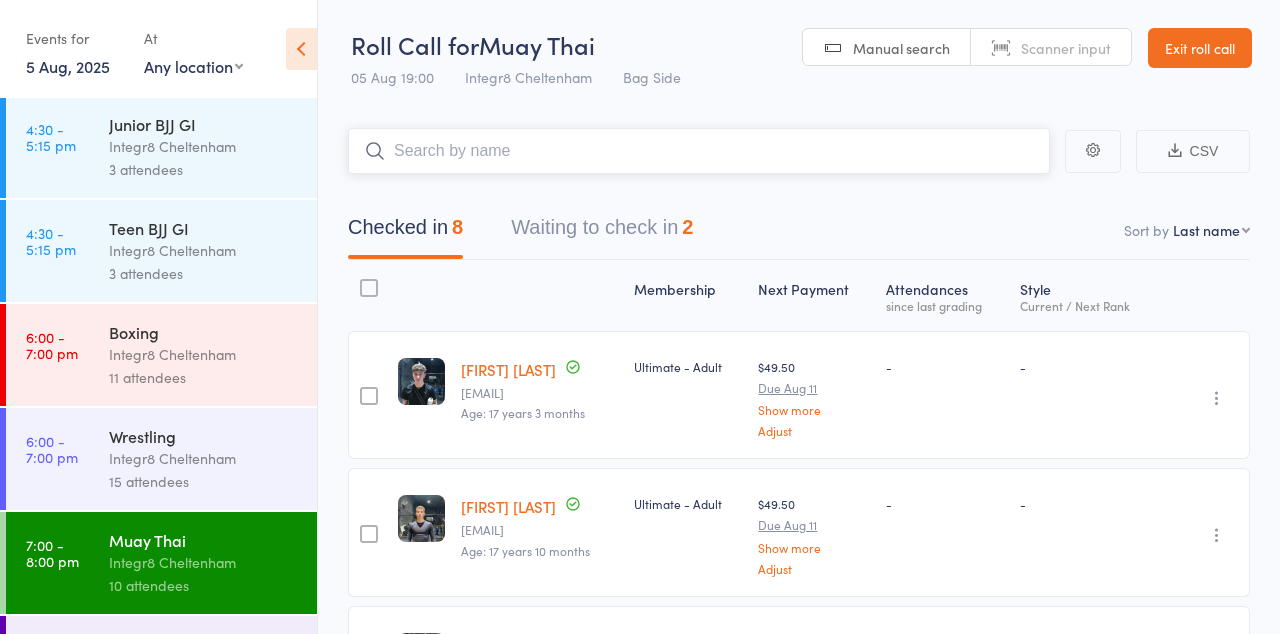 scroll, scrollTop: 105, scrollLeft: 0, axis: vertical 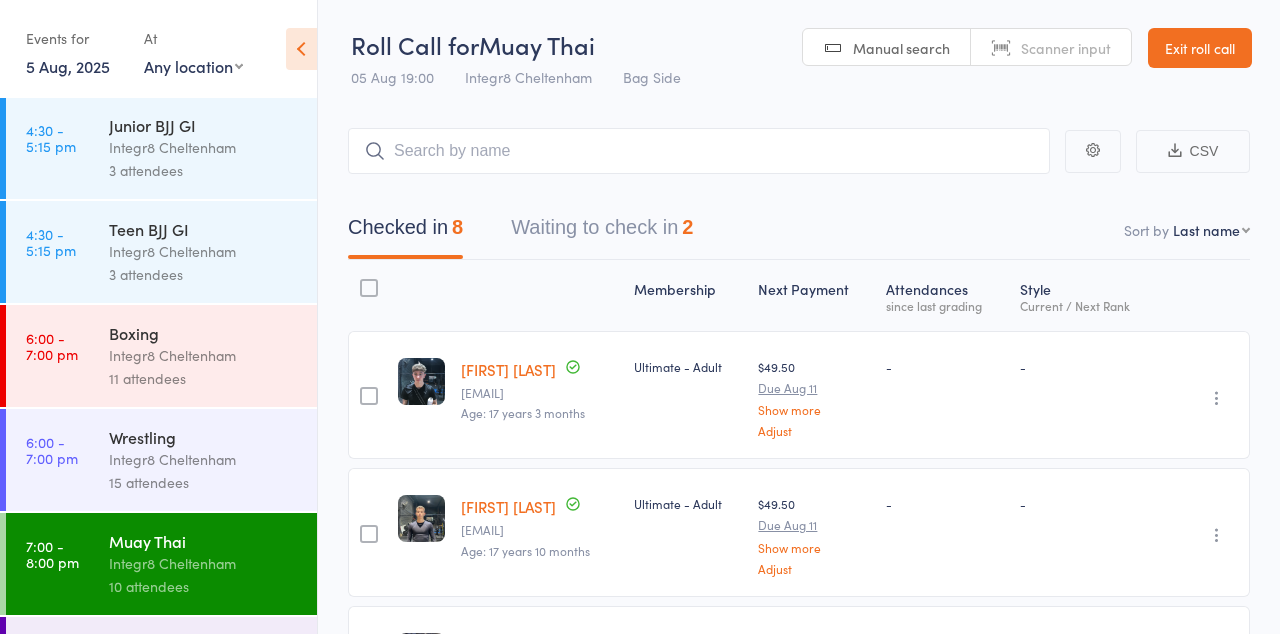 click on "BJJ NO GI" at bounding box center (204, 645) 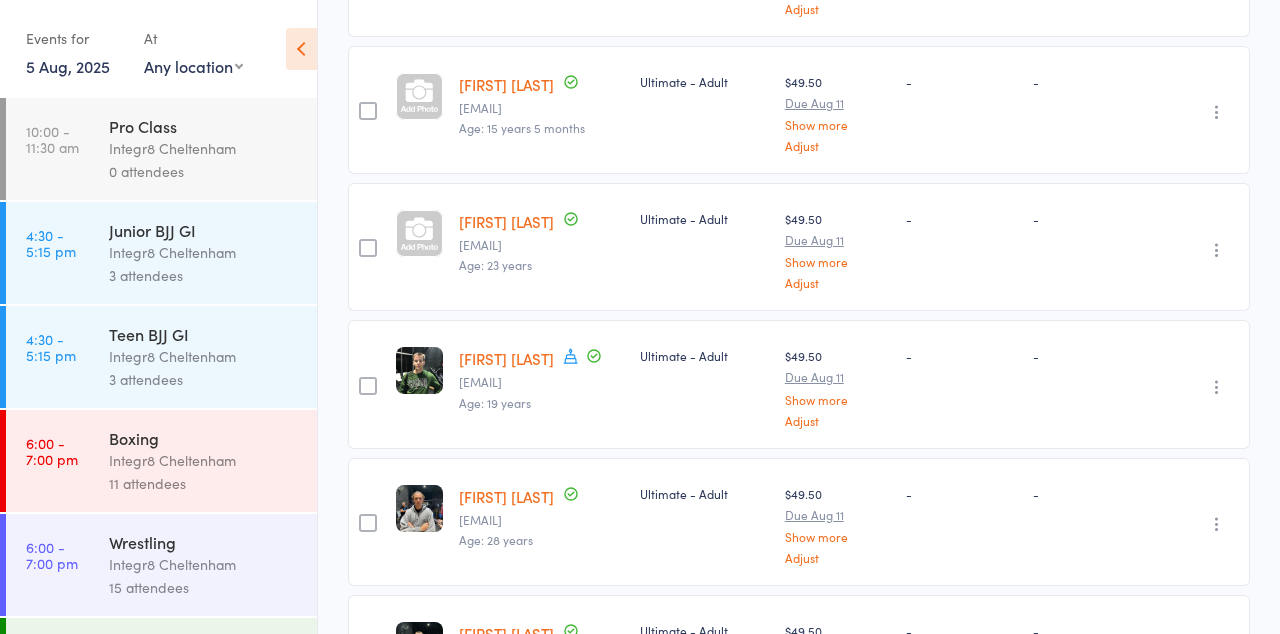 scroll, scrollTop: 838, scrollLeft: 0, axis: vertical 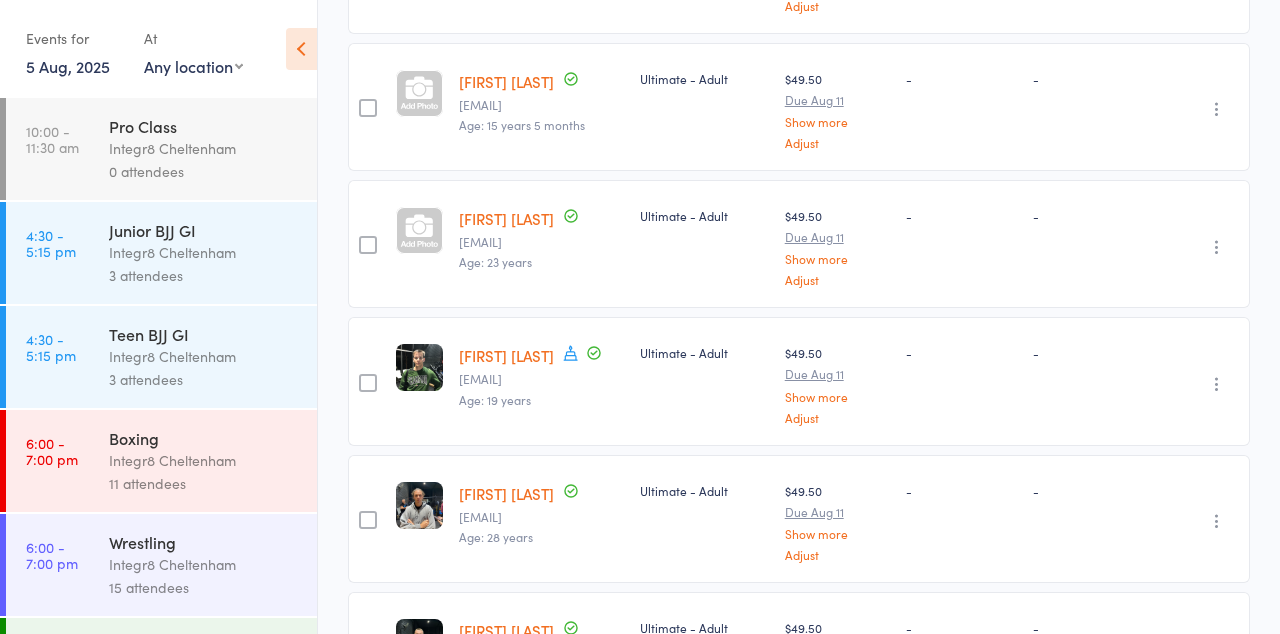 click 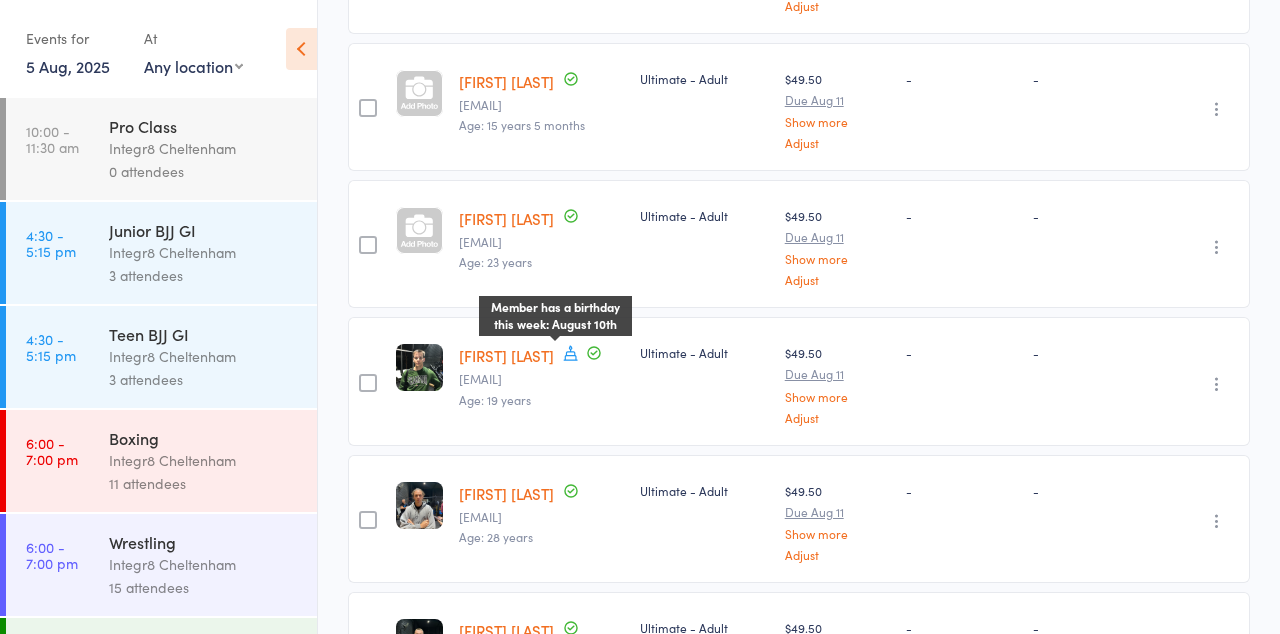 click on "[FIRST] [LAST]
Member has a birthday this week: August 10th
[EMAIL] Age: 19 years" at bounding box center (541, 381) 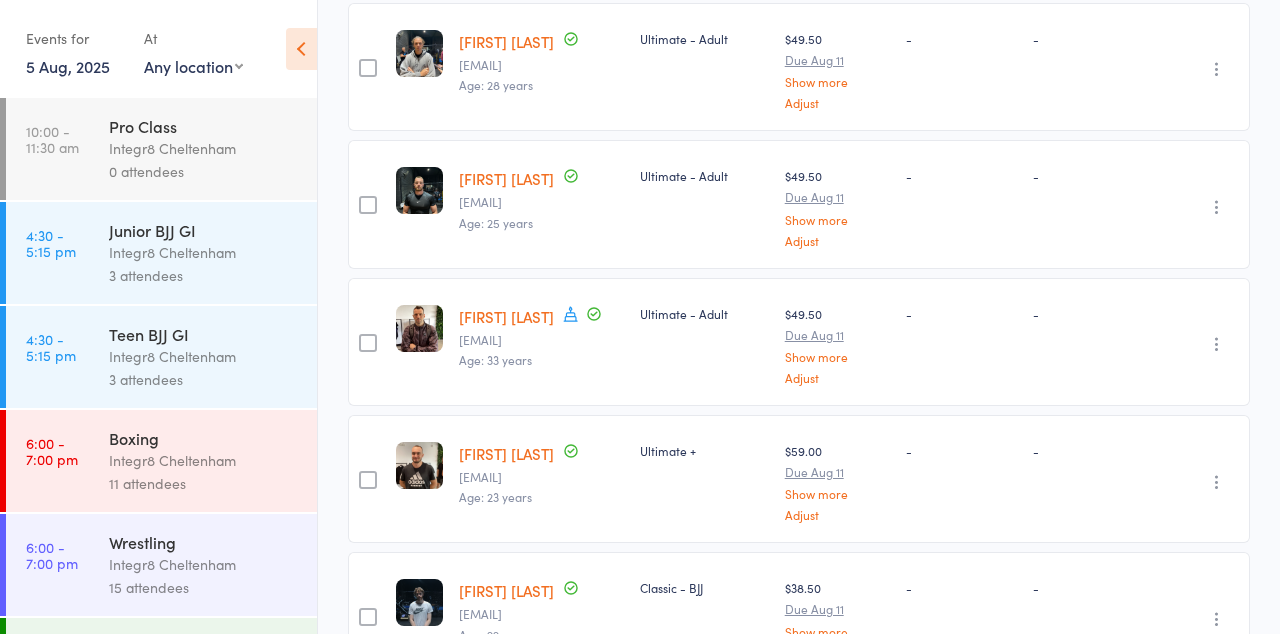 scroll, scrollTop: 1293, scrollLeft: 0, axis: vertical 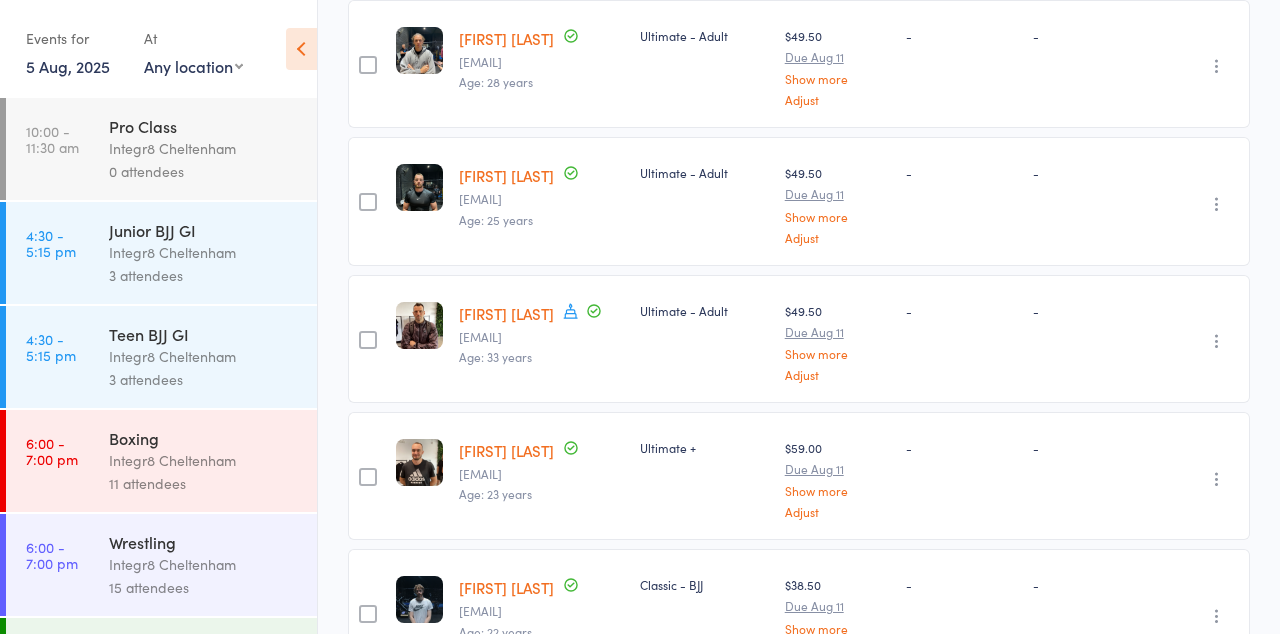 click 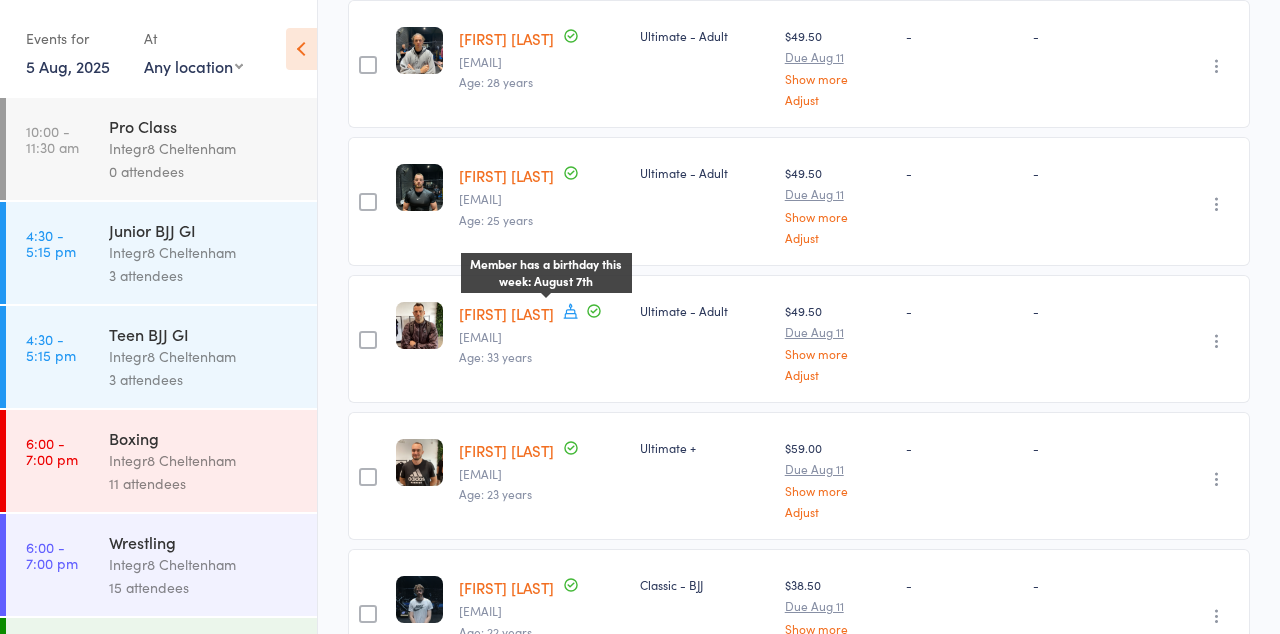 click on "[FIRST] [LAST]
Member has a birthday this week: August 7th
[EMAIL] Age: 33 years" at bounding box center (541, 339) 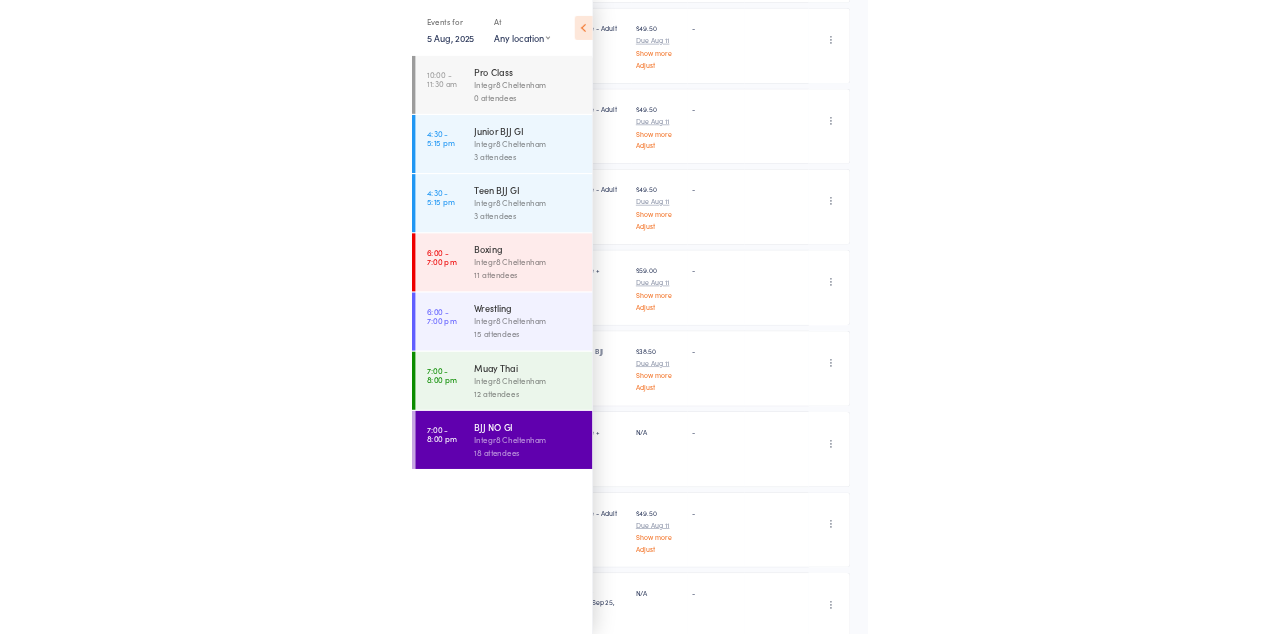 scroll, scrollTop: 1292, scrollLeft: 0, axis: vertical 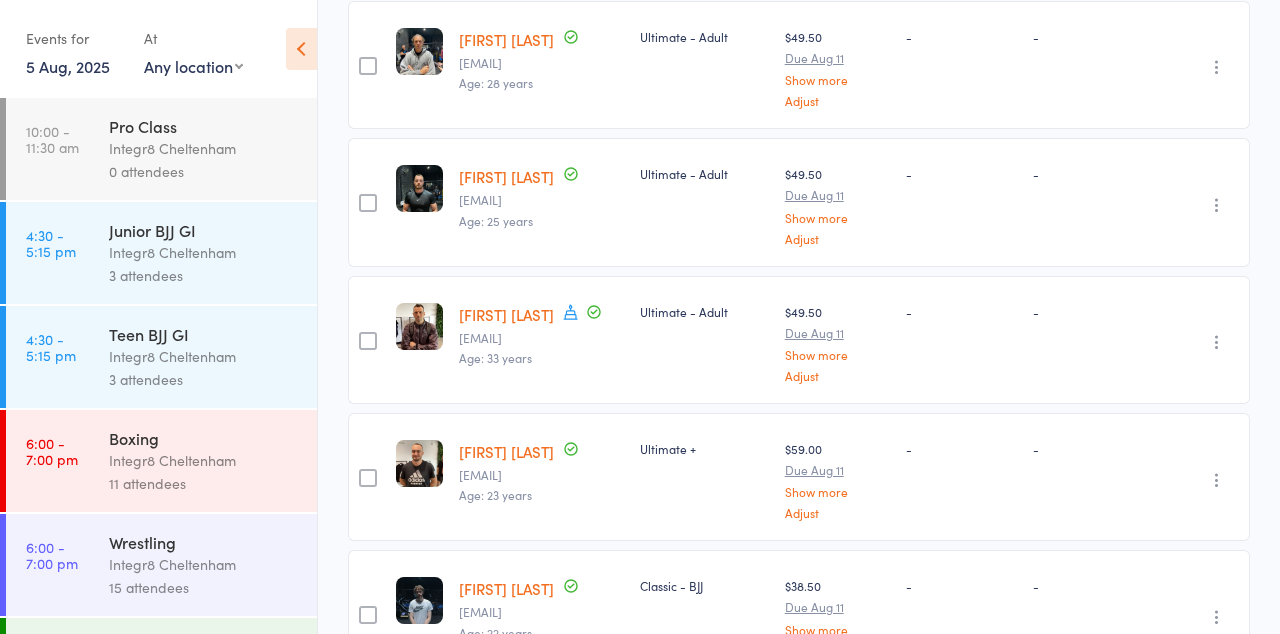 click at bounding box center (571, 314) 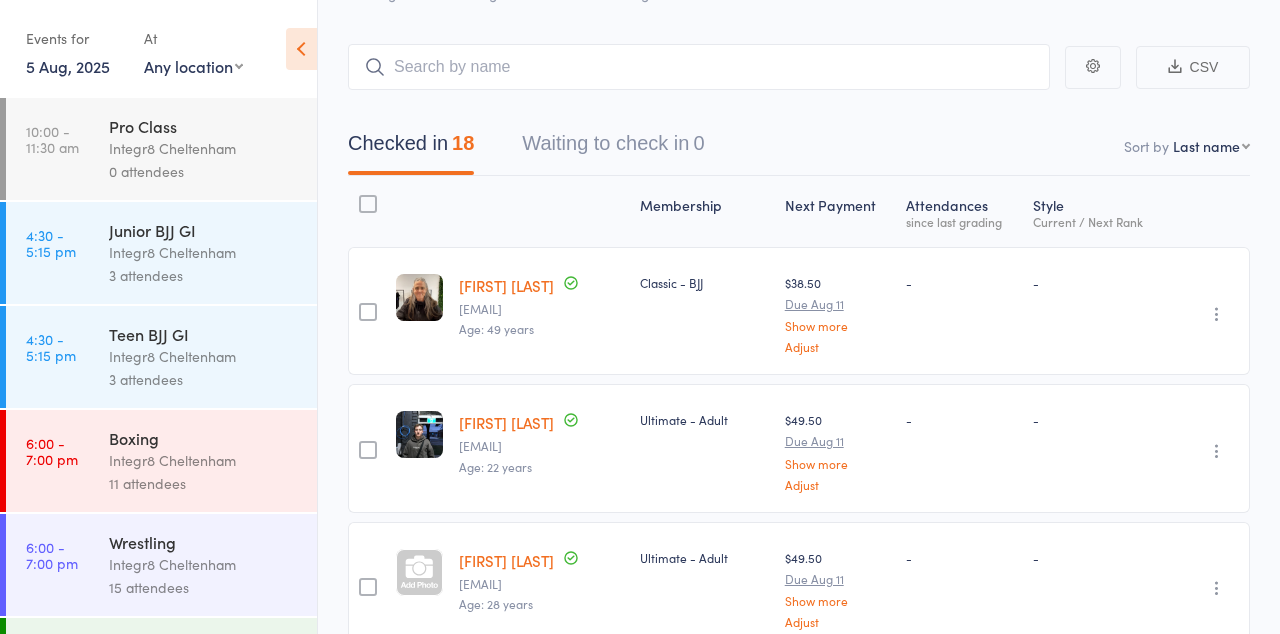 scroll, scrollTop: 0, scrollLeft: 0, axis: both 